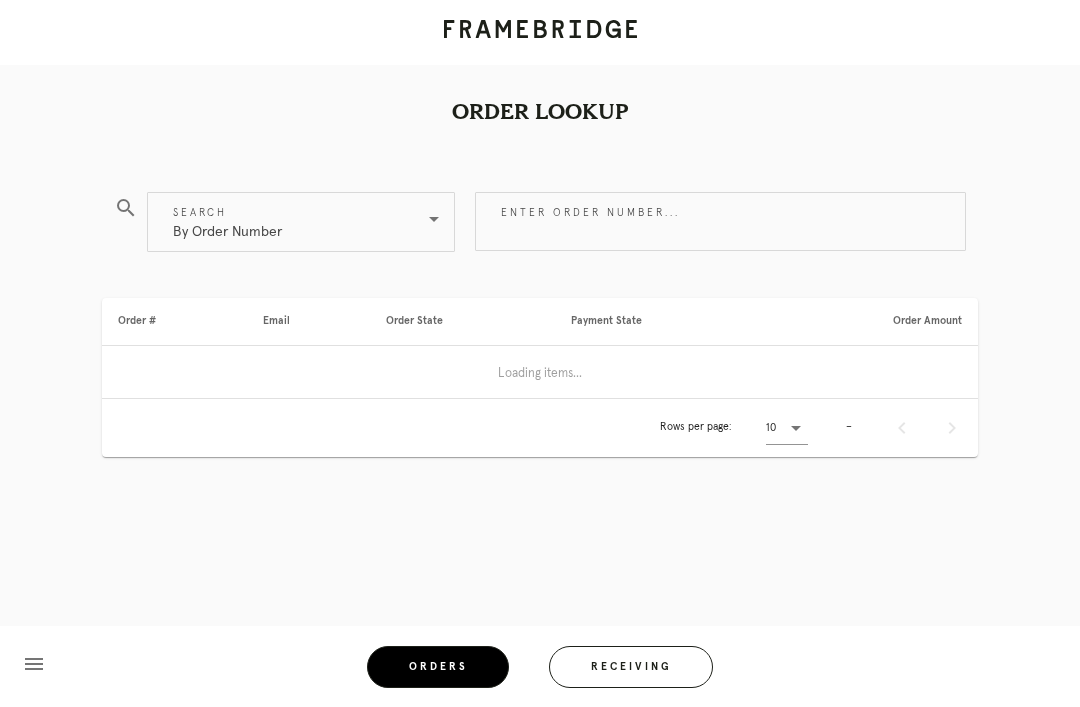 scroll, scrollTop: 64, scrollLeft: 0, axis: vertical 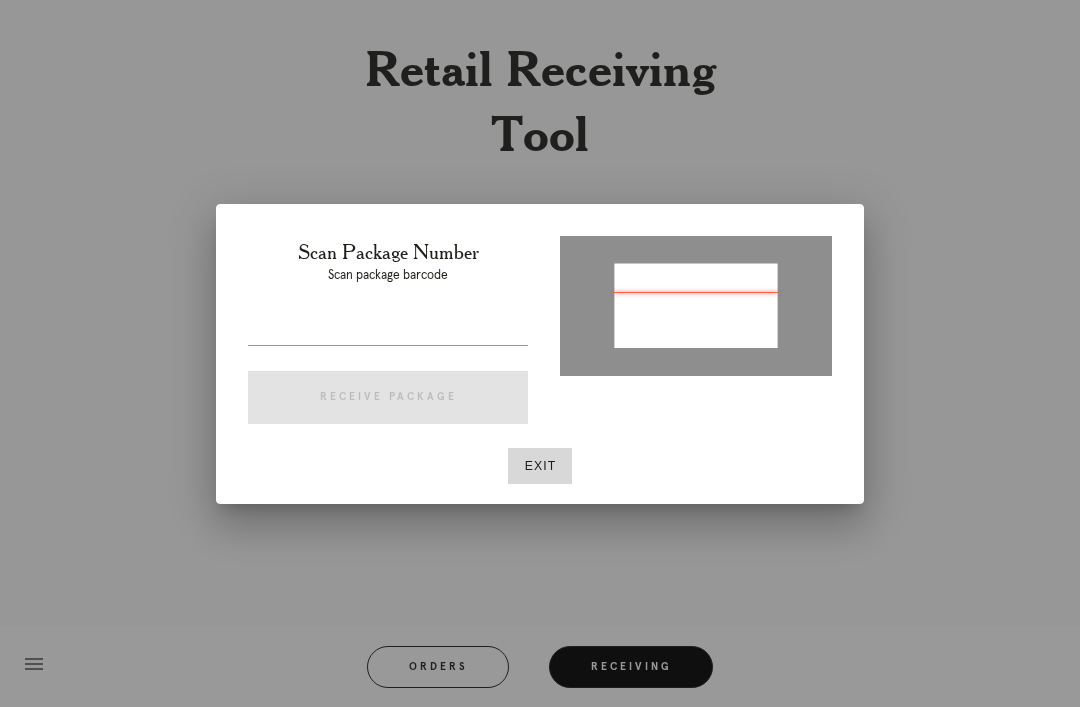 type on "P317015413495073" 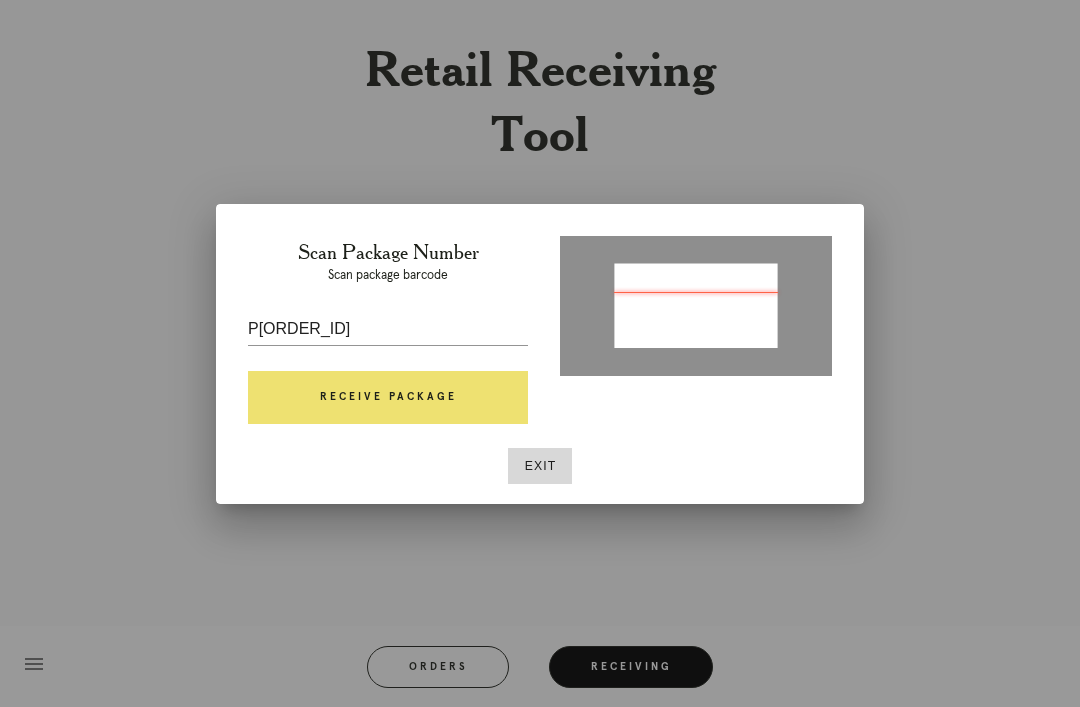 click on "Receive Package" at bounding box center [388, 398] 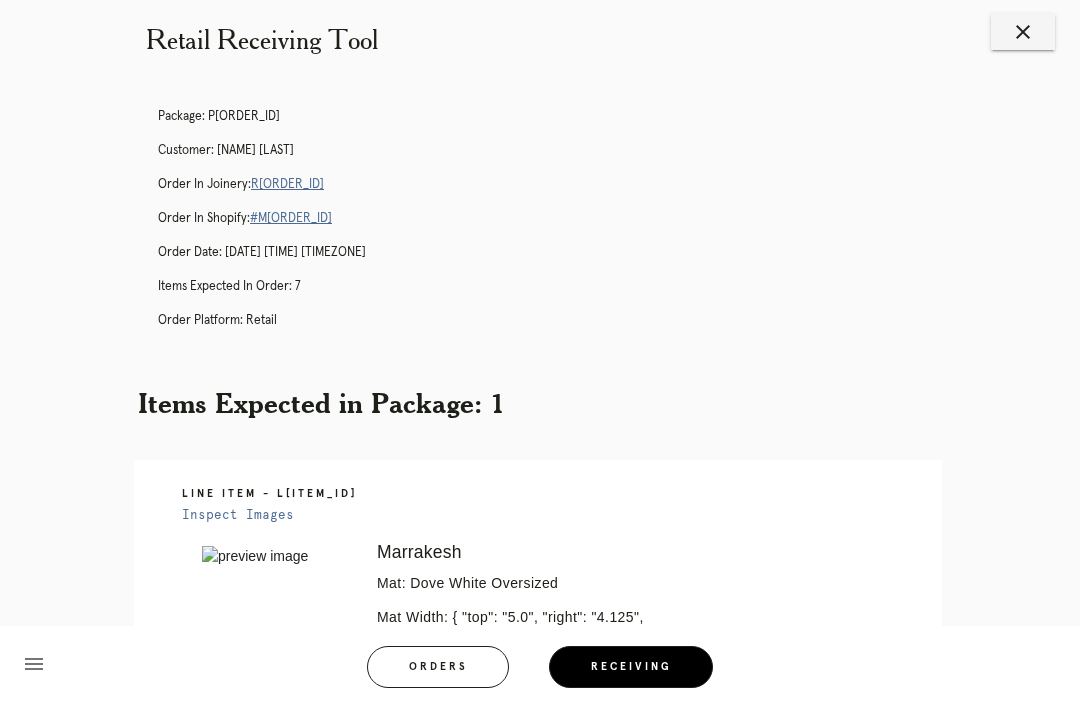 scroll, scrollTop: 0, scrollLeft: 0, axis: both 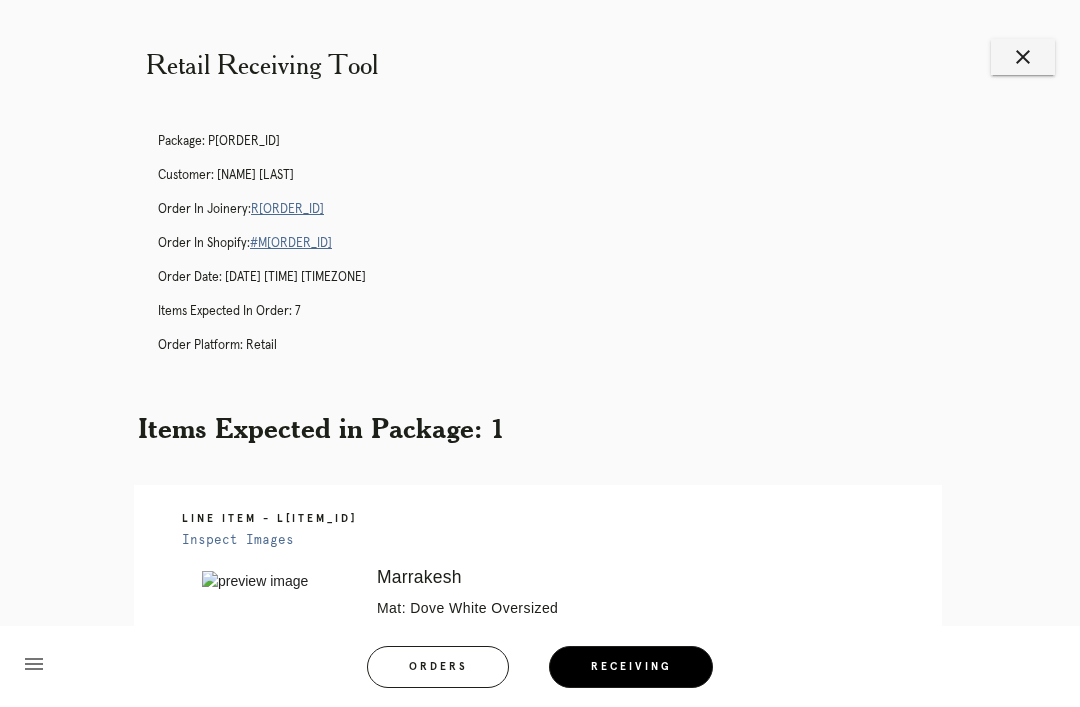 click on "R847518770" at bounding box center [287, 209] 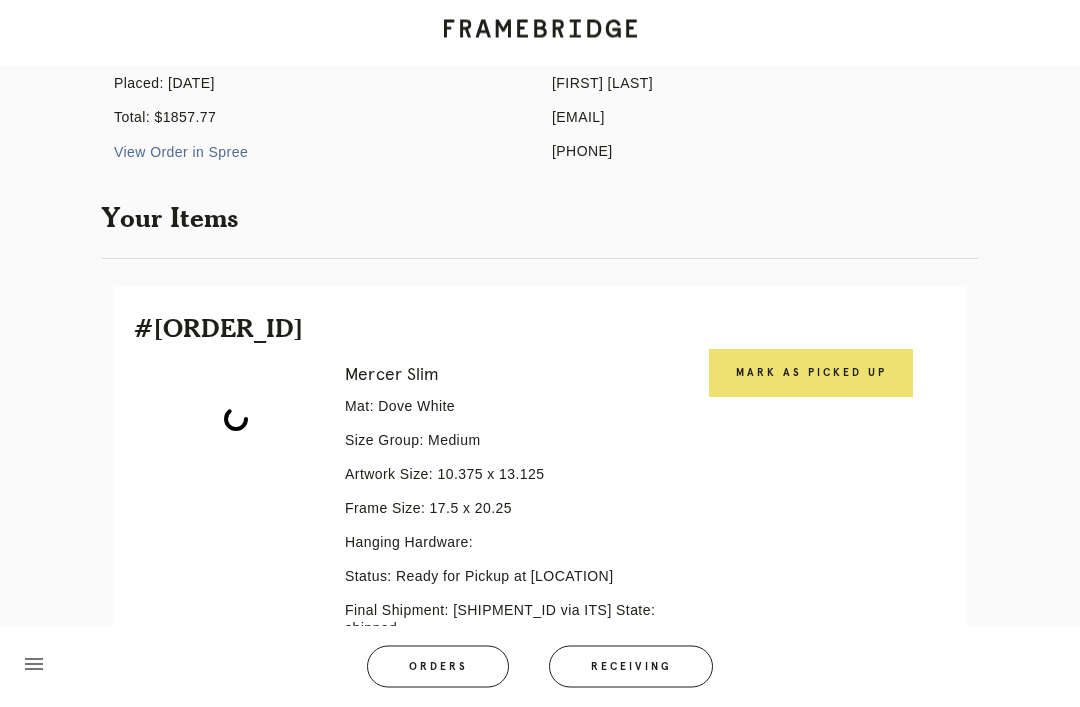 scroll, scrollTop: 249, scrollLeft: 0, axis: vertical 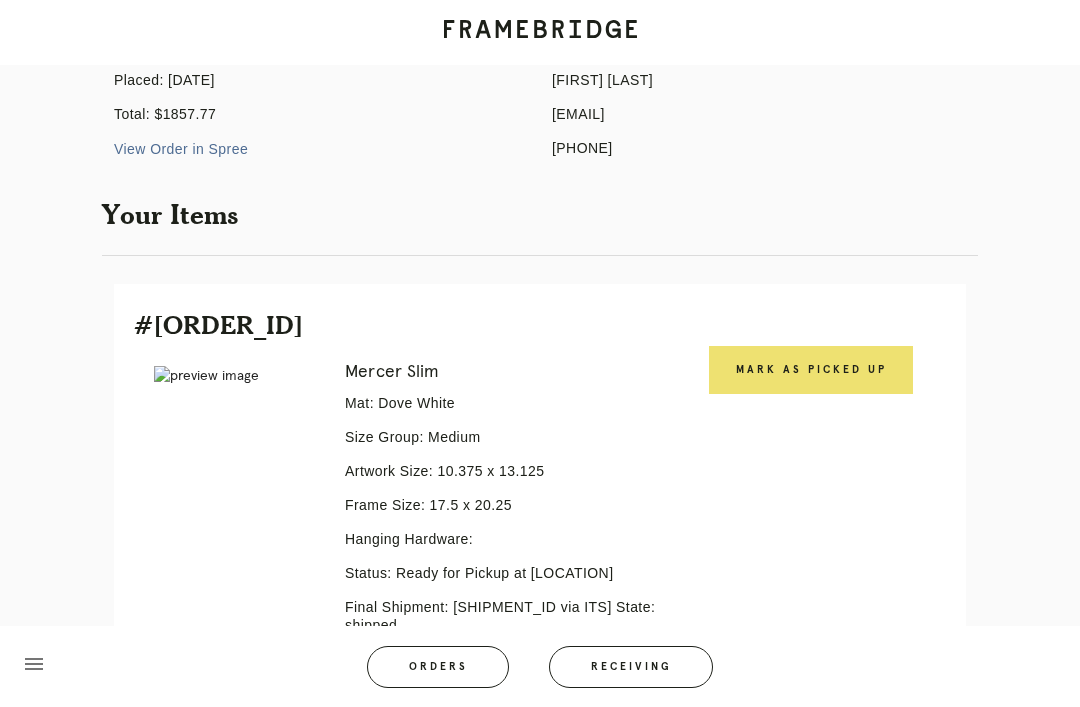 click on "Orders" at bounding box center [438, 667] 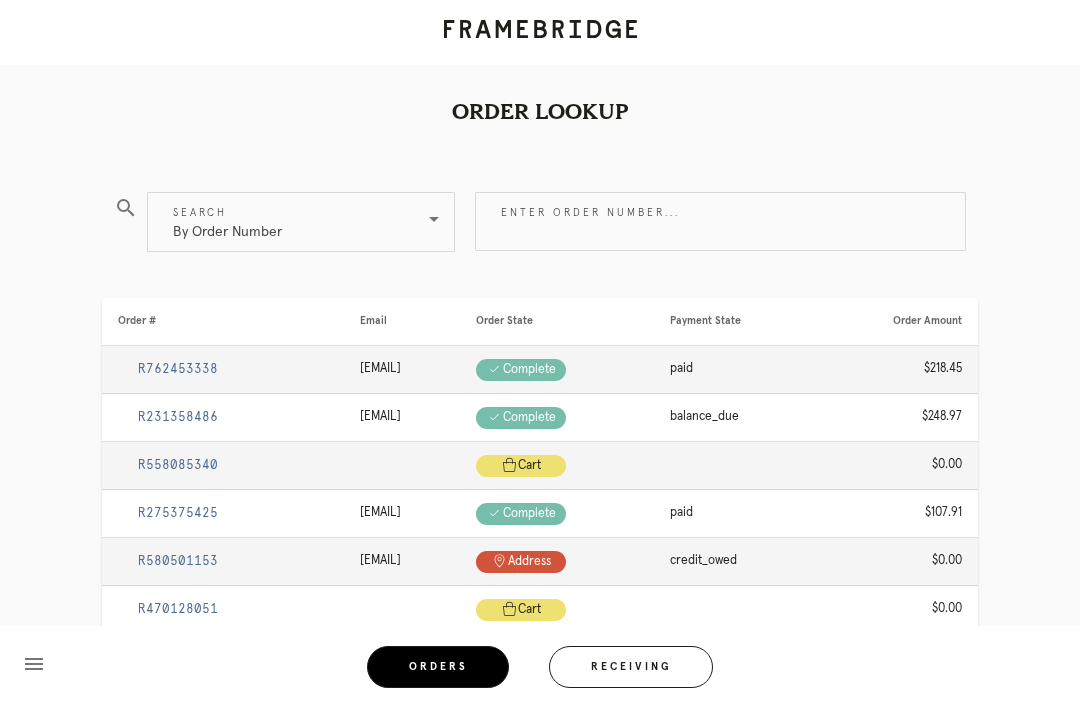 click on "Receiving" at bounding box center (631, 667) 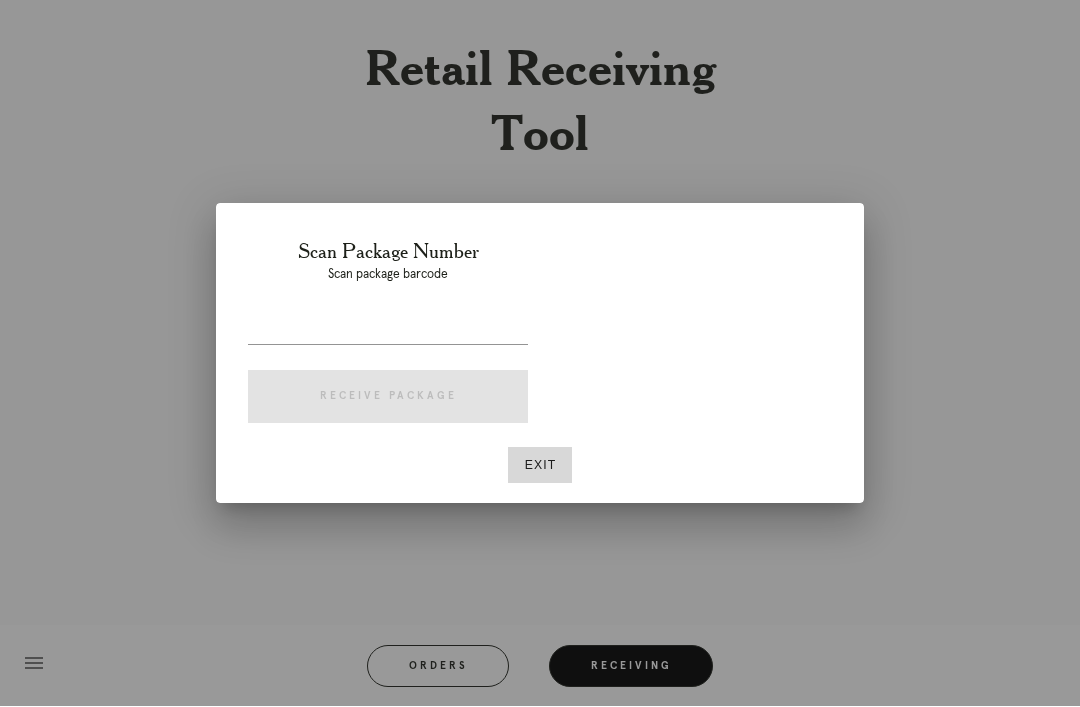 scroll, scrollTop: 64, scrollLeft: 0, axis: vertical 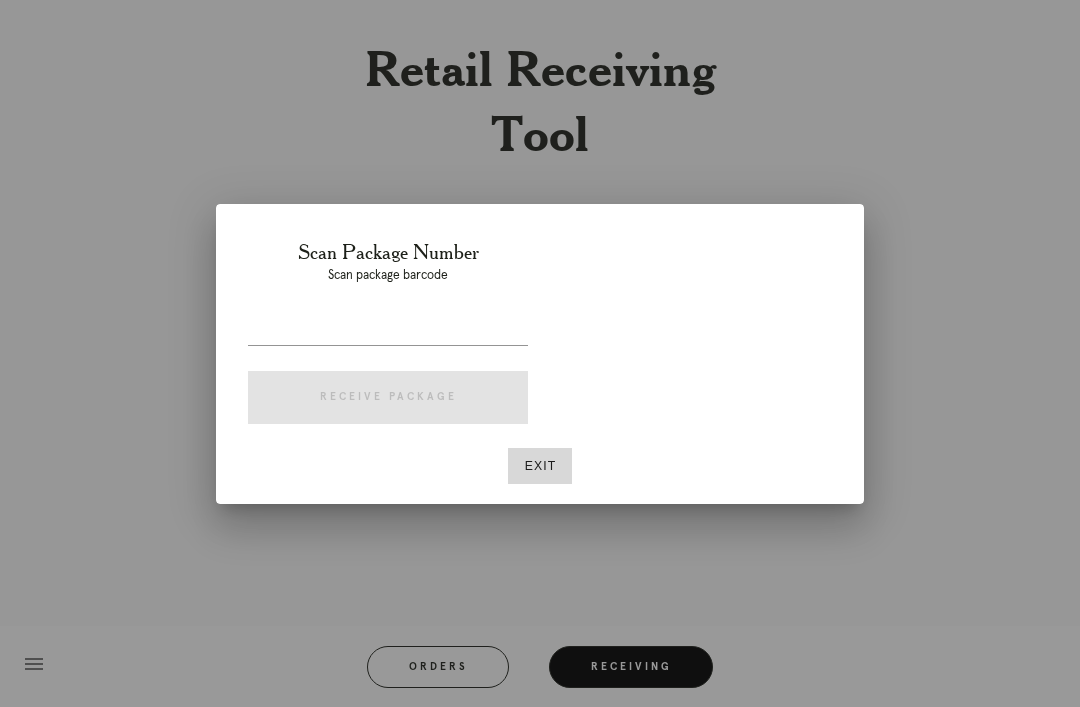click on "Exit" at bounding box center [540, 466] 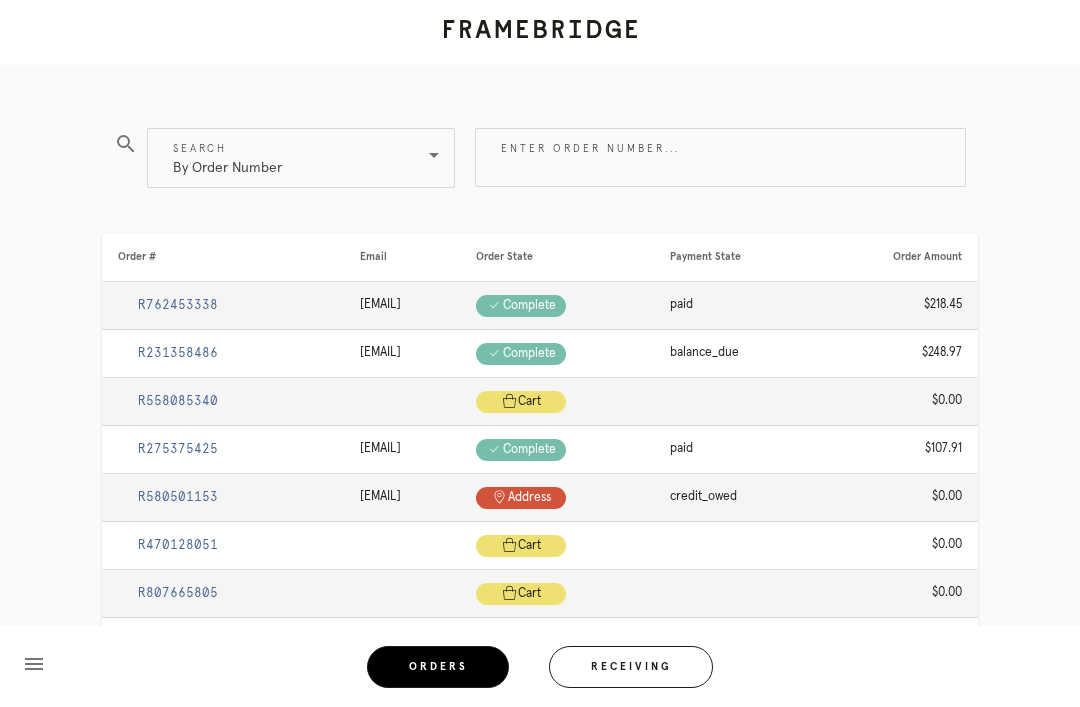 click on "Receiving" at bounding box center (631, 667) 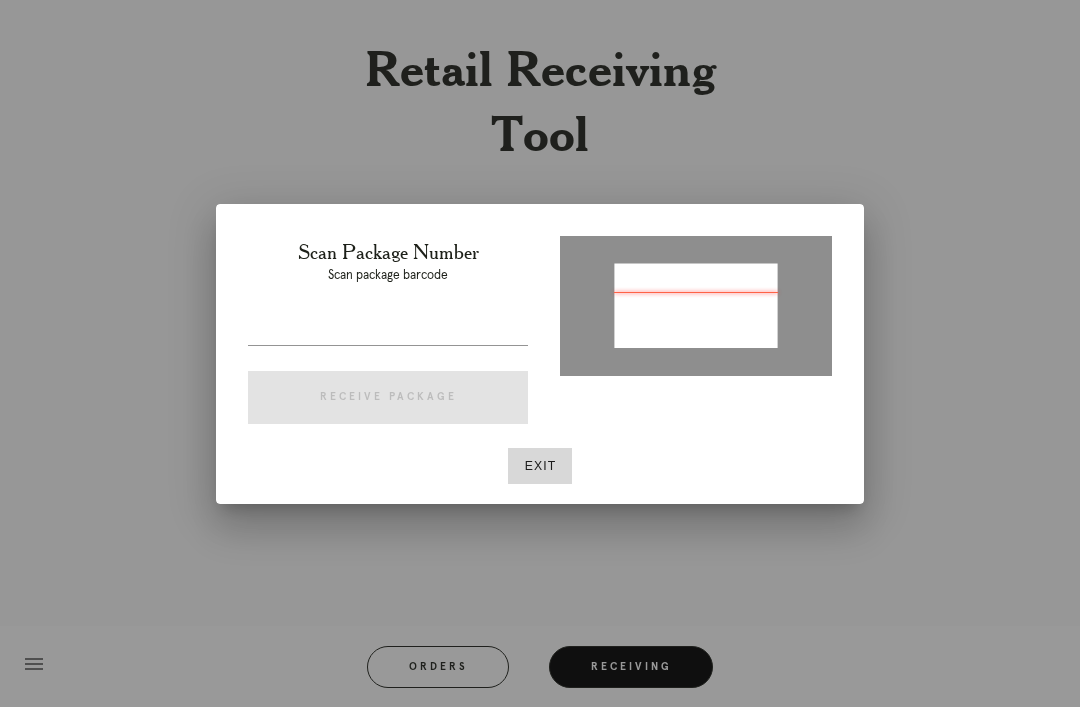 type on "P317015413495073" 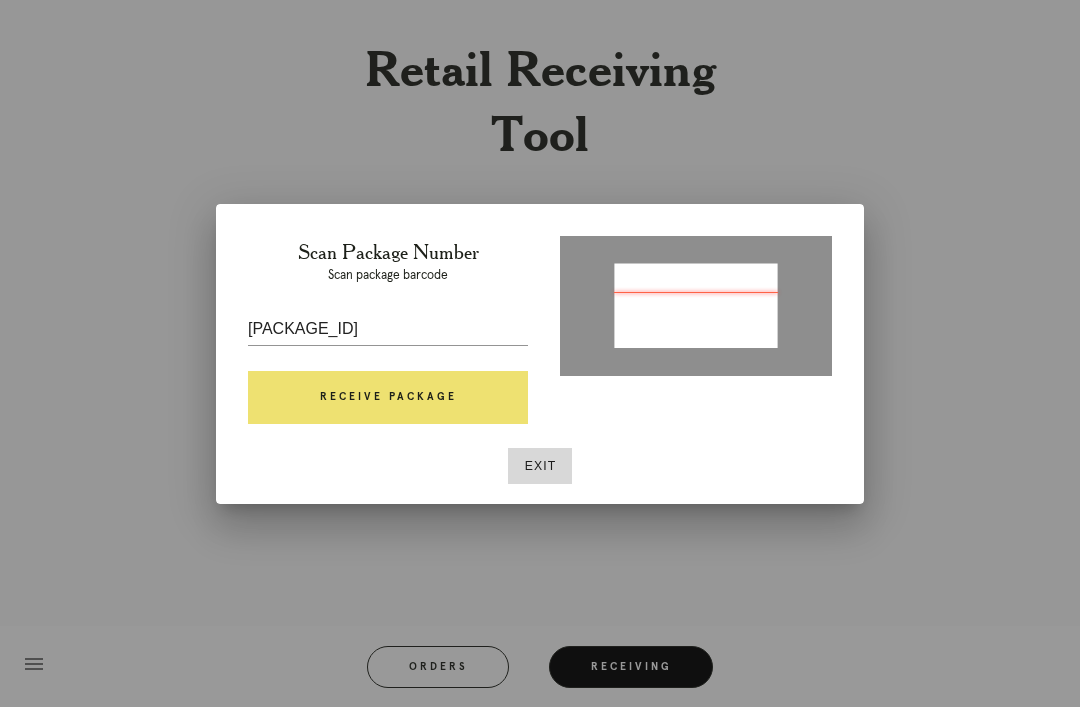 click on "Receive Package" at bounding box center [388, 398] 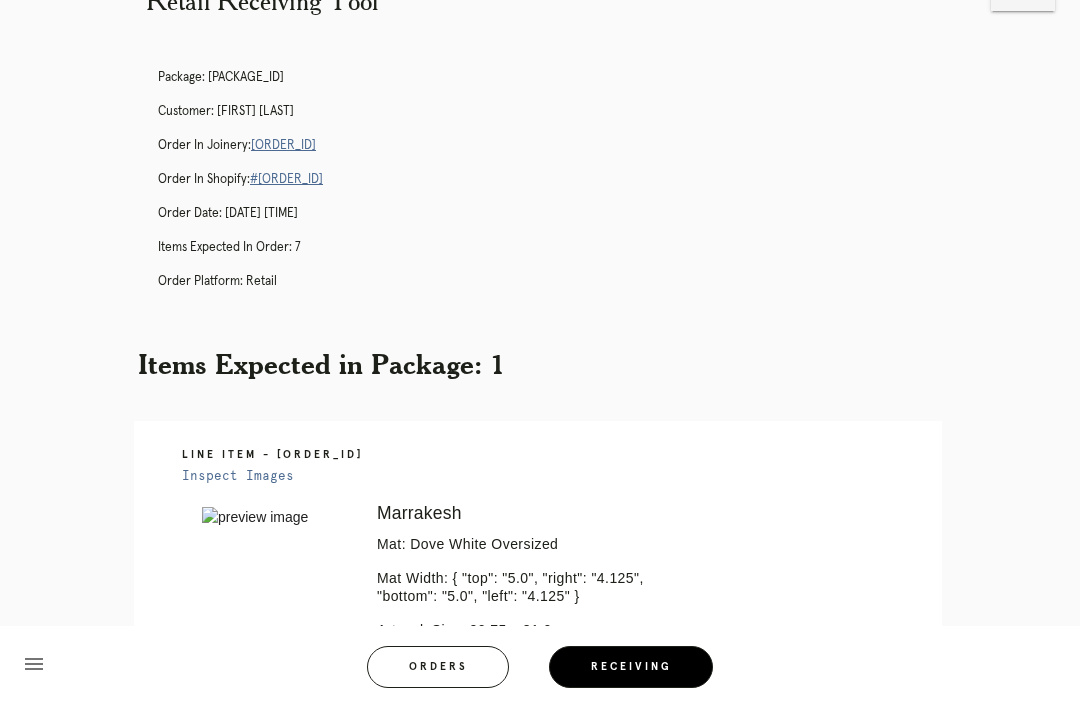 click on "R847518770" at bounding box center (283, 145) 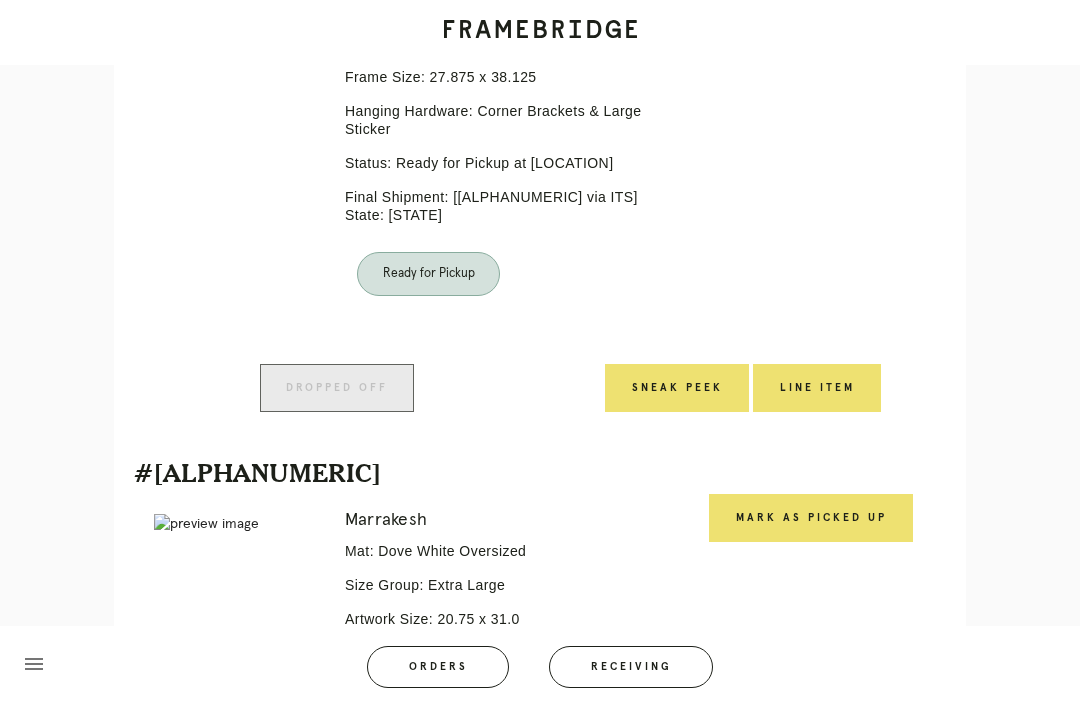 scroll, scrollTop: 1307, scrollLeft: 0, axis: vertical 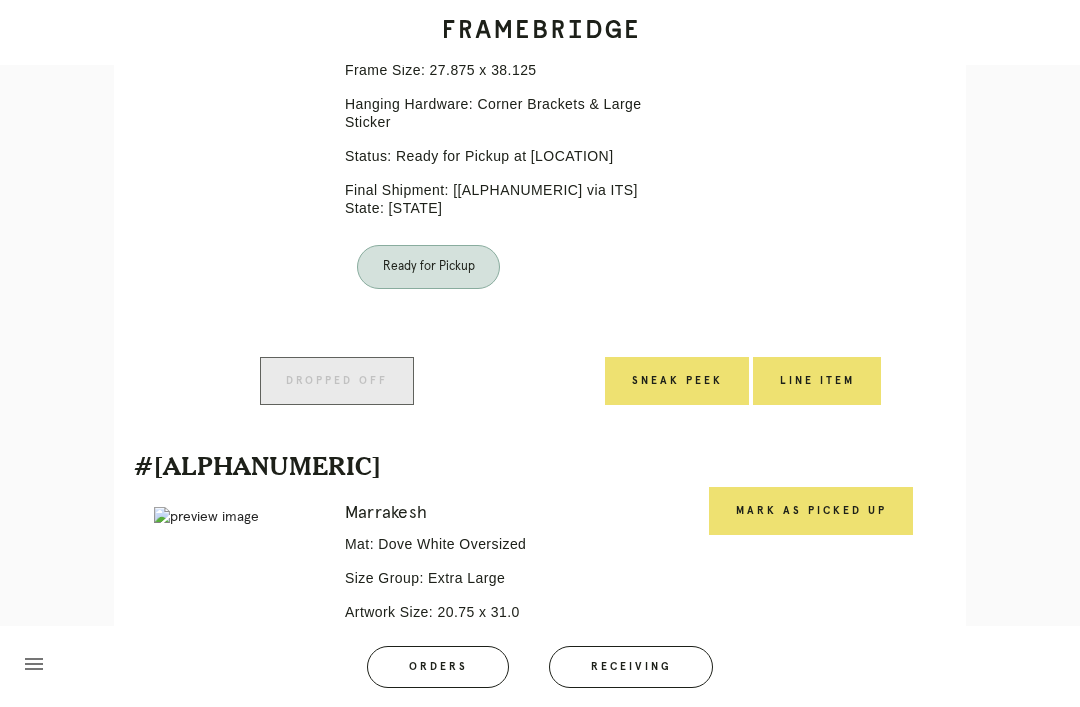 click on "Mark as Picked Up" at bounding box center (811, 511) 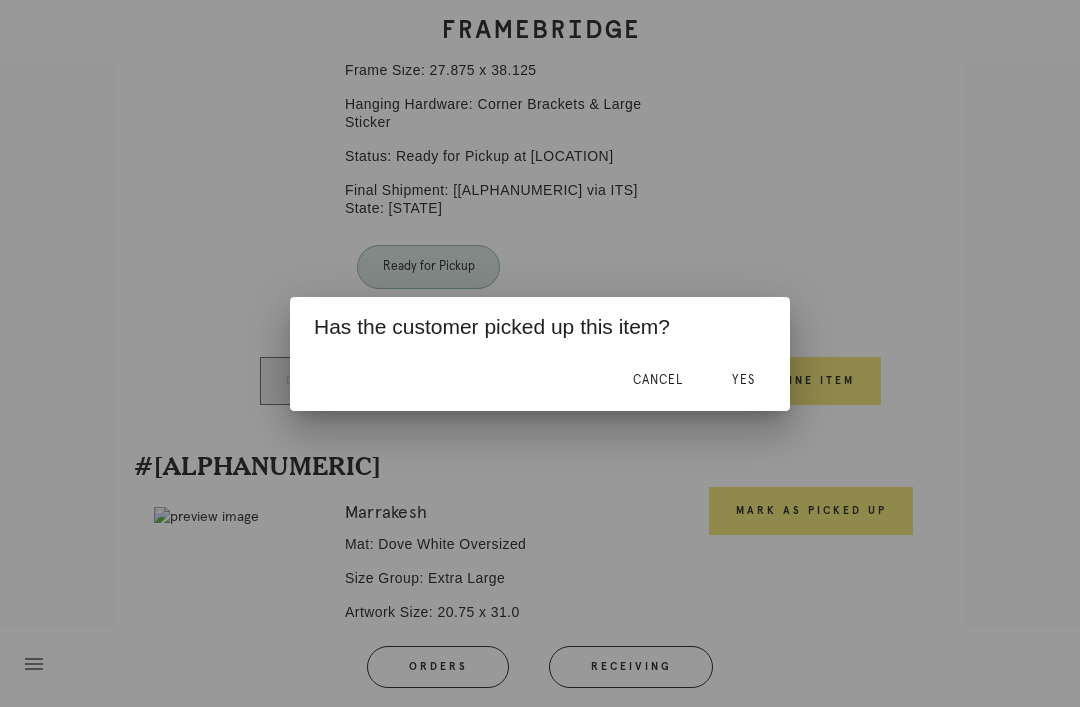 click on "Yes" at bounding box center (743, 381) 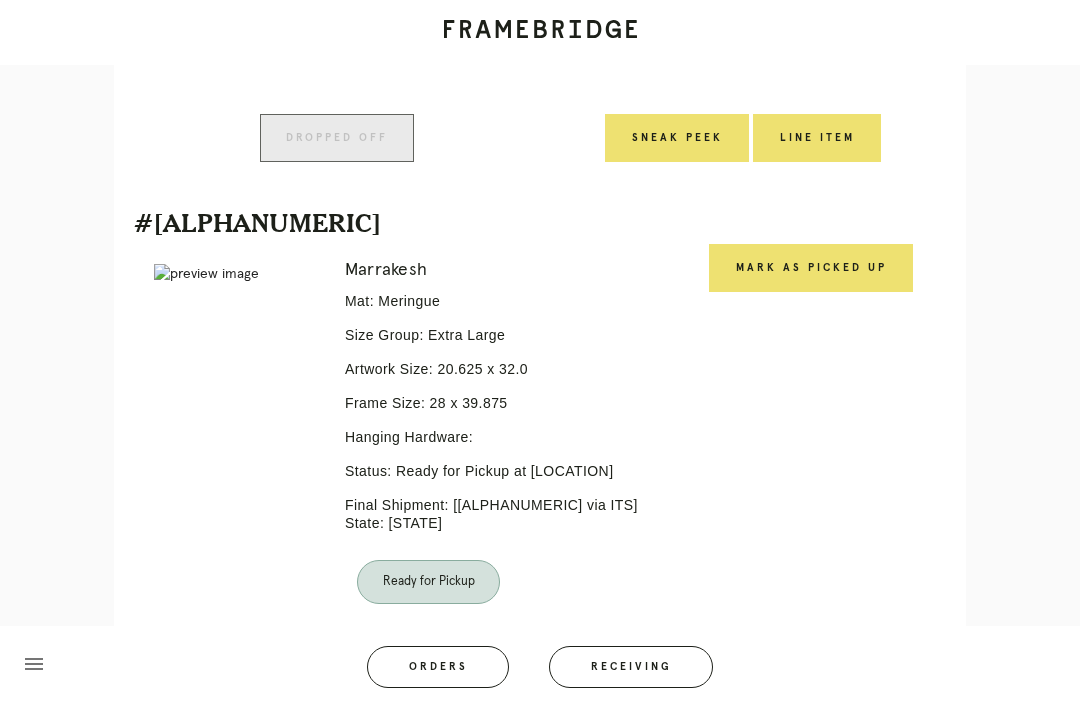 scroll, scrollTop: 3257, scrollLeft: 0, axis: vertical 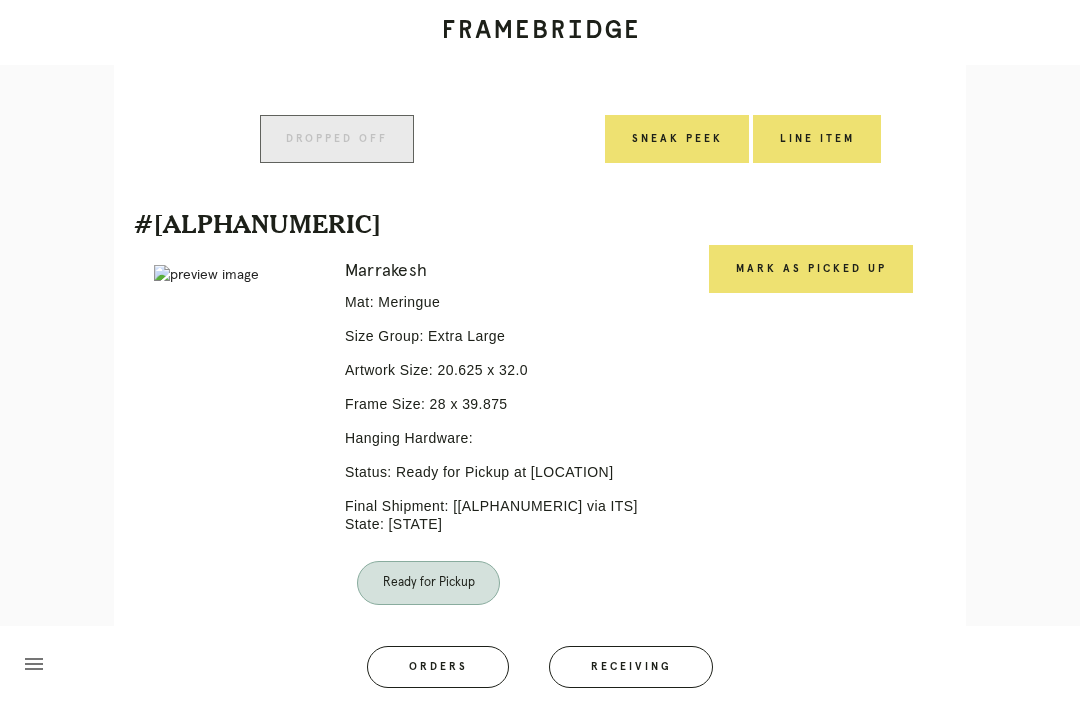 click on "Receiving" at bounding box center [631, 667] 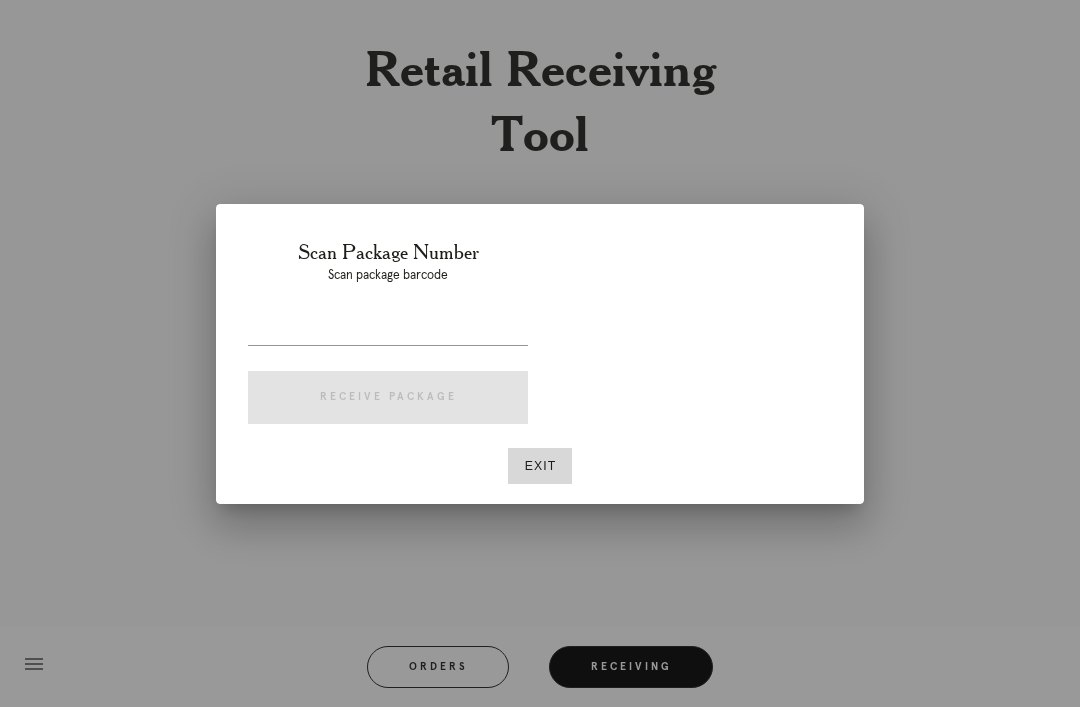 scroll, scrollTop: 64, scrollLeft: 0, axis: vertical 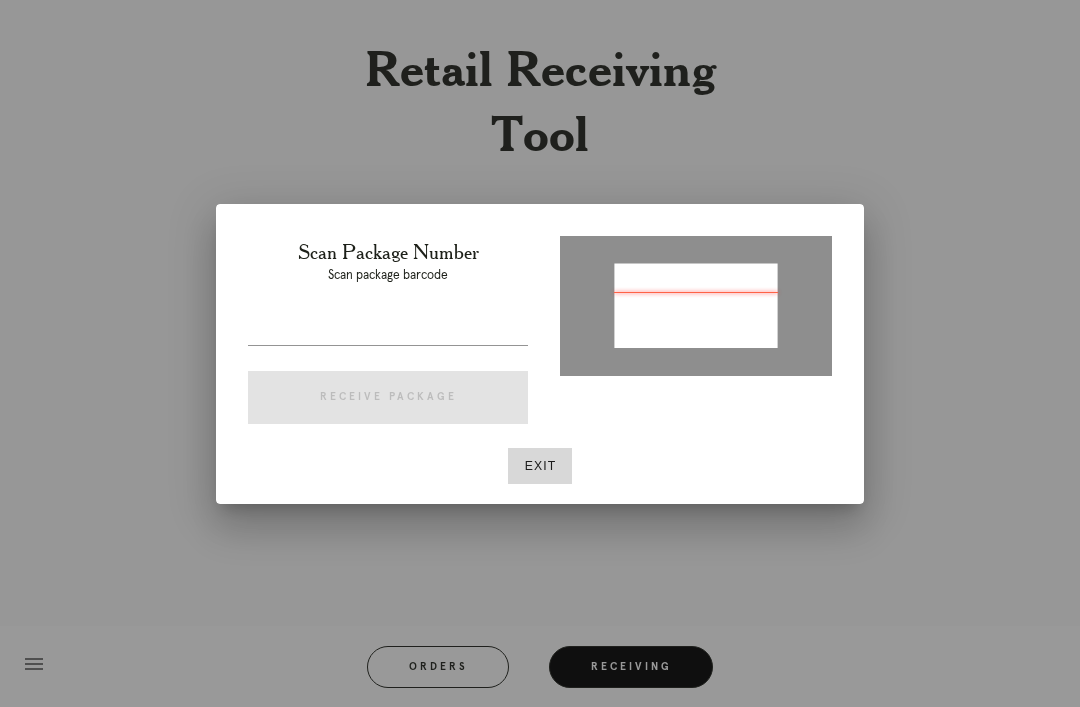 type on "P194291611595271" 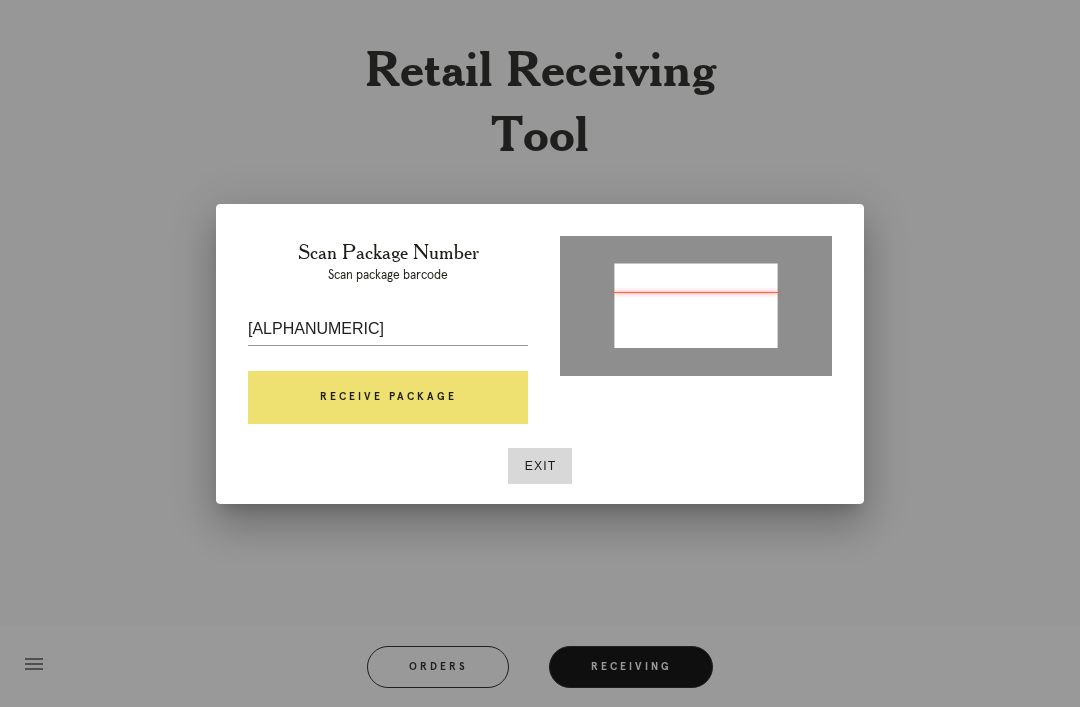 click on "Receive Package" at bounding box center (388, 398) 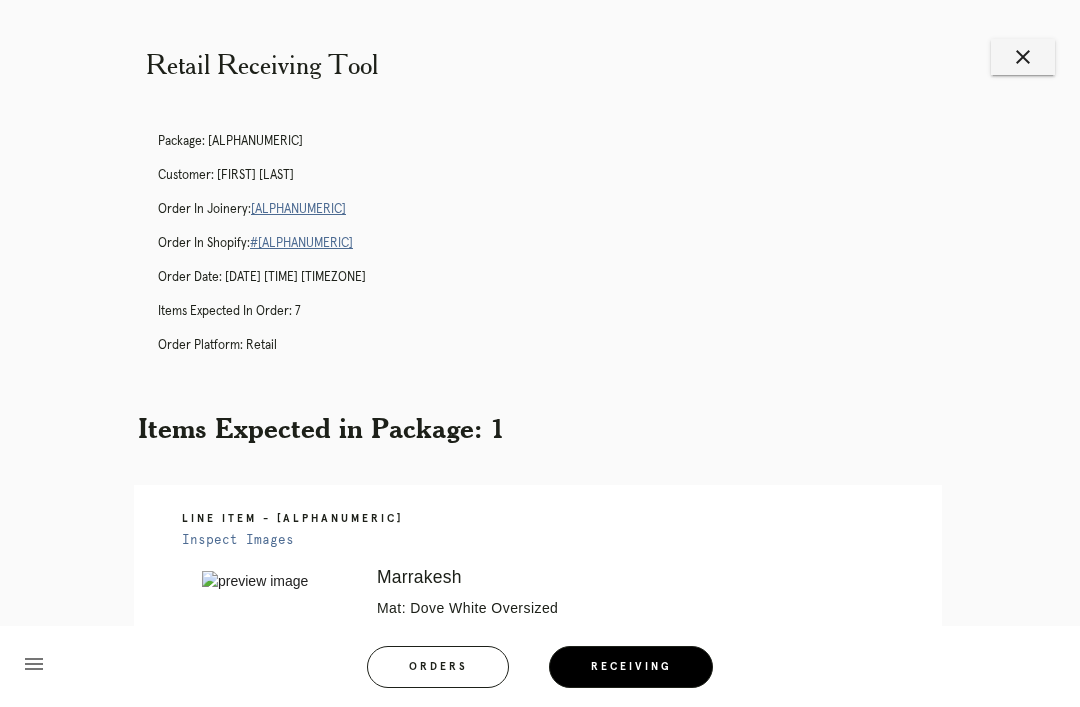 scroll, scrollTop: 2, scrollLeft: 0, axis: vertical 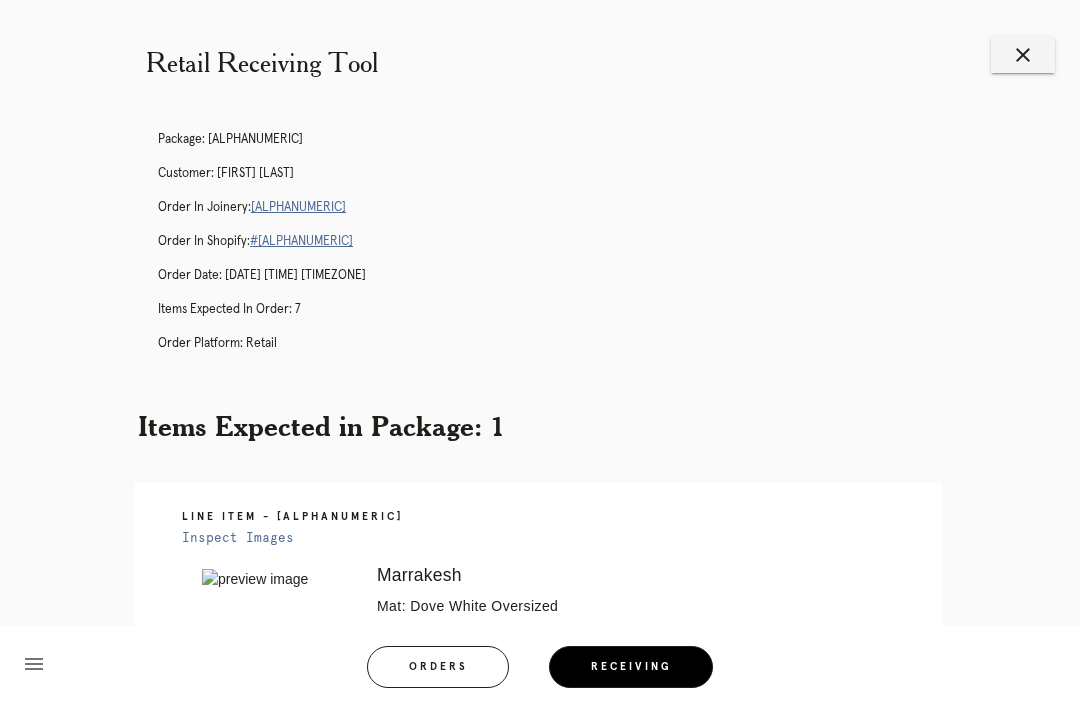 click on "R847518770" at bounding box center [298, 207] 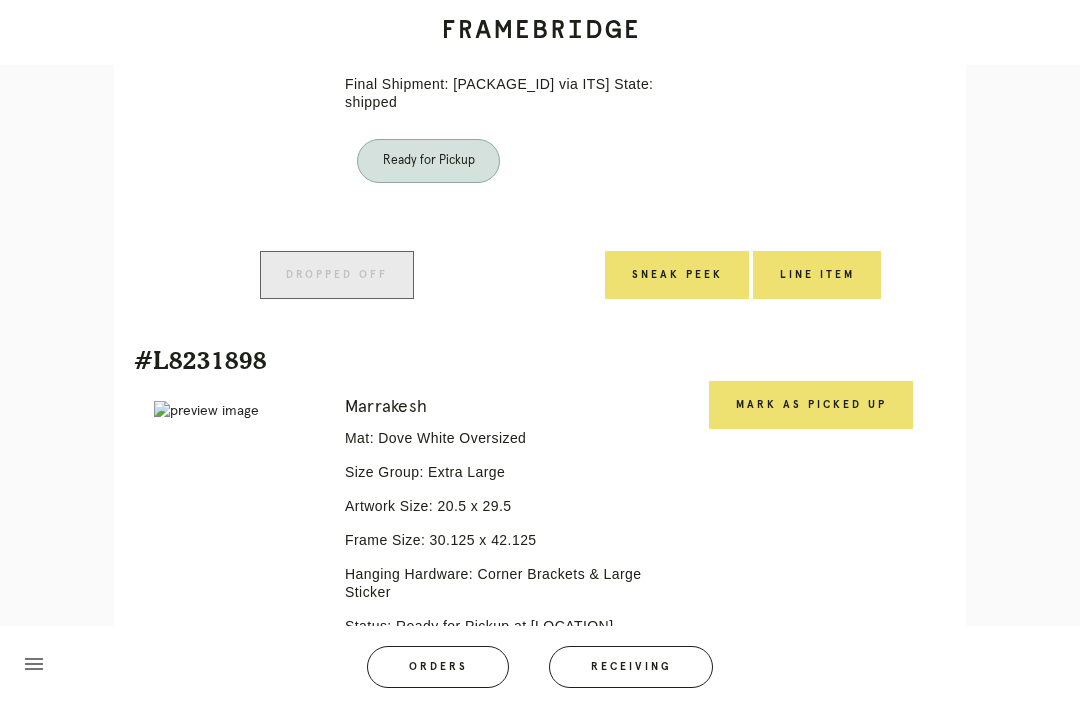 scroll, scrollTop: 2545, scrollLeft: 0, axis: vertical 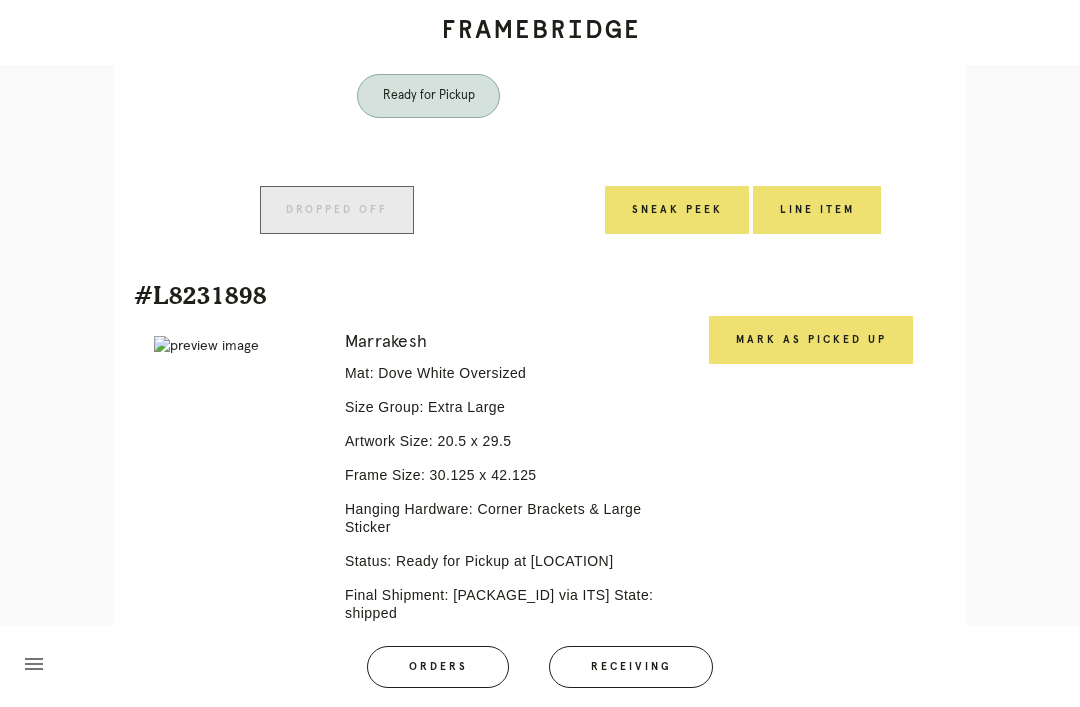 click on "Mark as Picked Up" at bounding box center [811, 340] 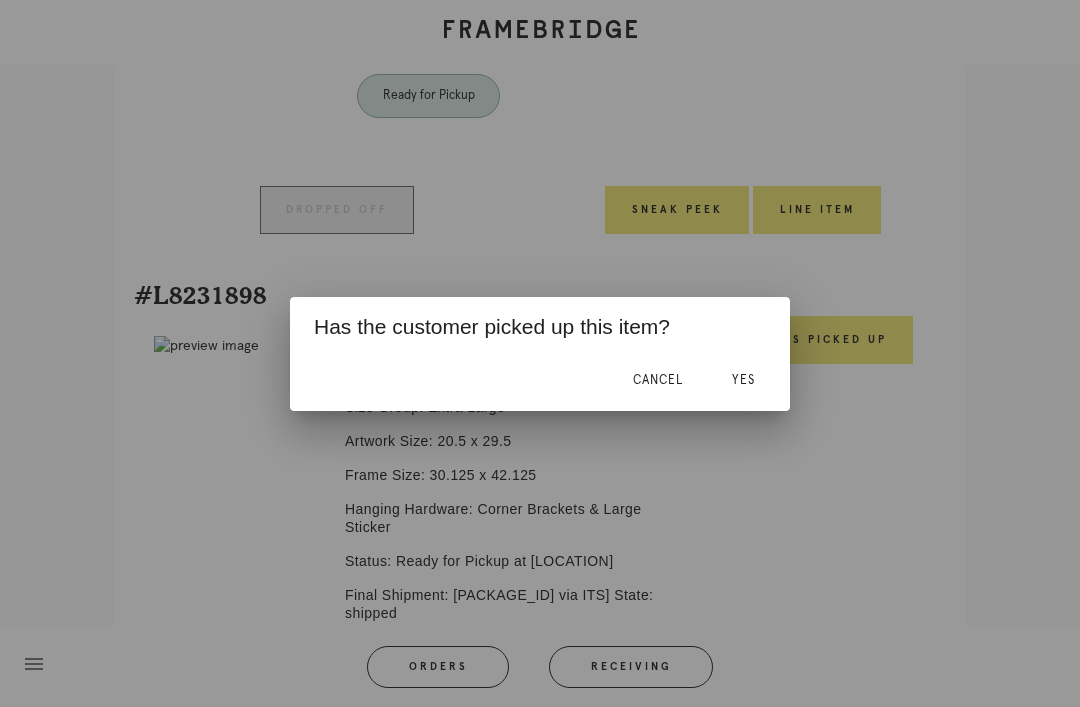 click on "Yes" at bounding box center (743, 380) 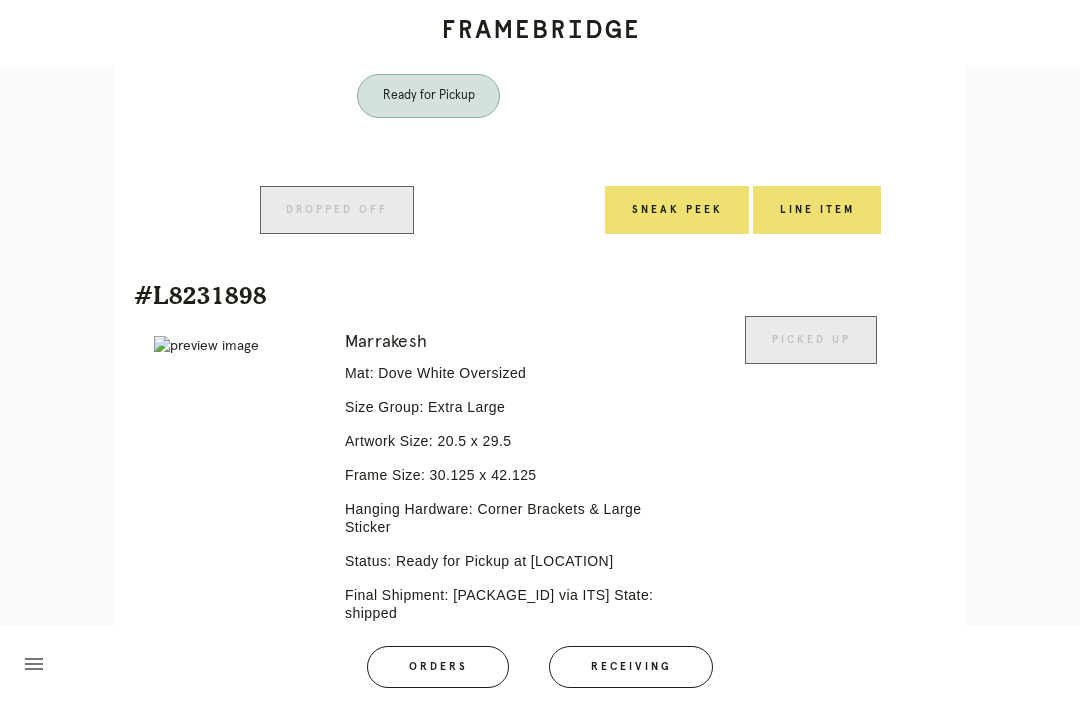 click on "Receiving" at bounding box center (631, 667) 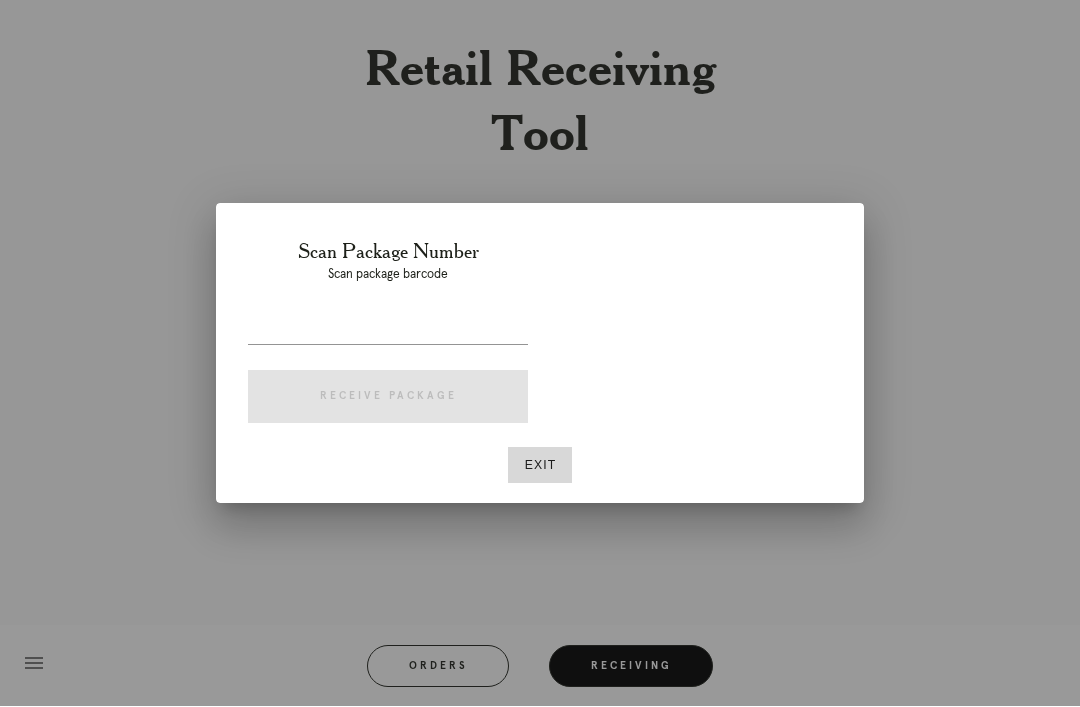 scroll, scrollTop: 64, scrollLeft: 0, axis: vertical 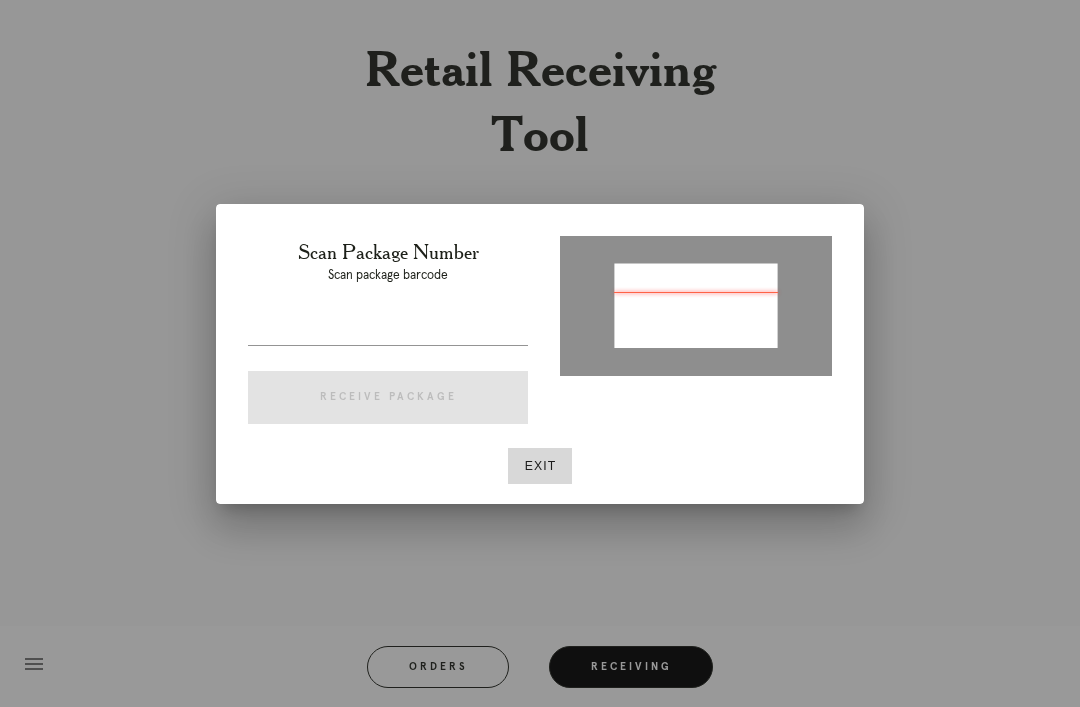 type on "[PACKAGE_ID]" 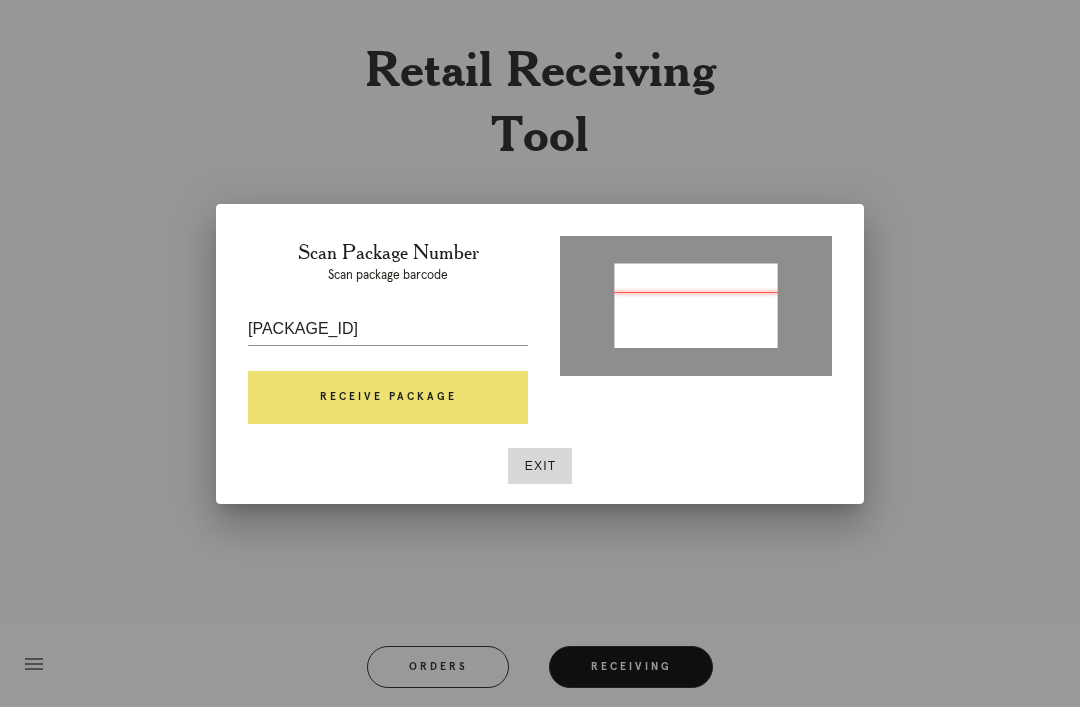 click on "Receive Package" at bounding box center [388, 398] 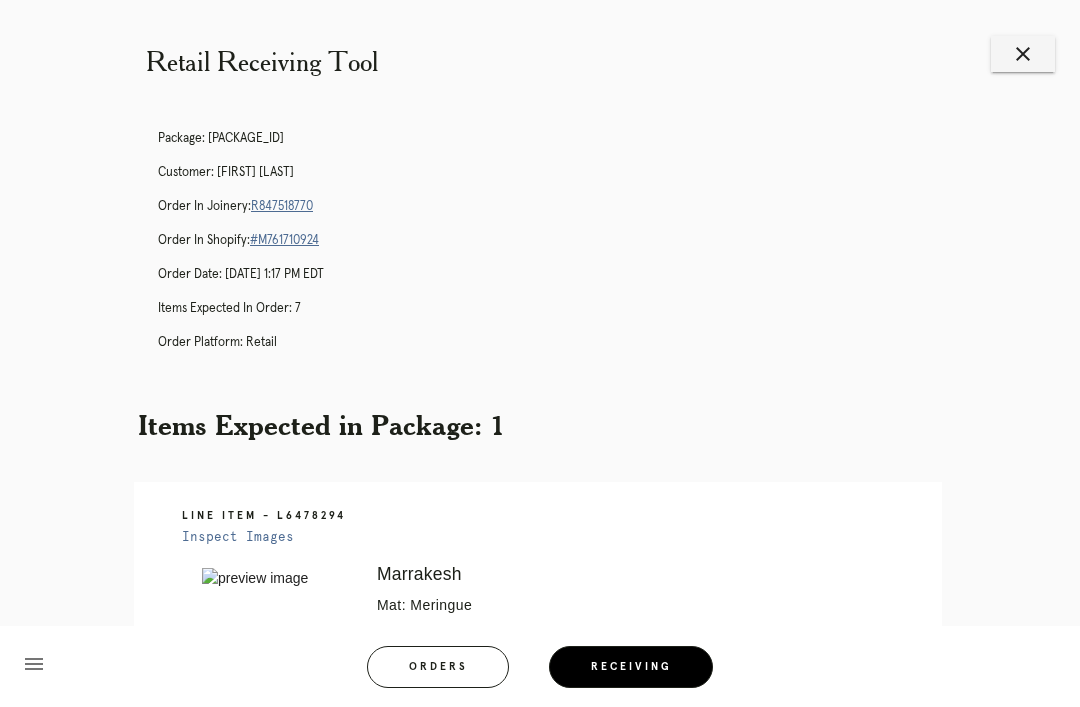 scroll, scrollTop: 2, scrollLeft: 0, axis: vertical 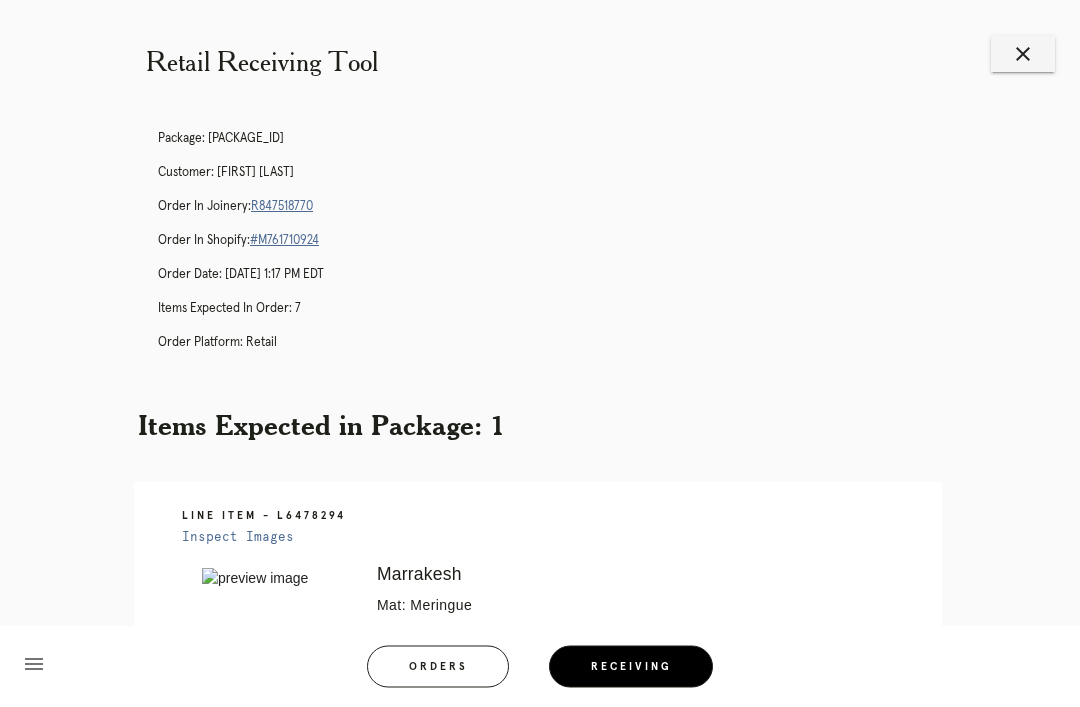click on "Package: P555964967090568   Customer: Seth Unger
Order in Joinery:
R847518770
Order in Shopify:
#M761710924
Order Date:
06/10/2025  1:17 PM EDT
Items Expected in Order: 7   Order Platform: retail" at bounding box center [560, 250] 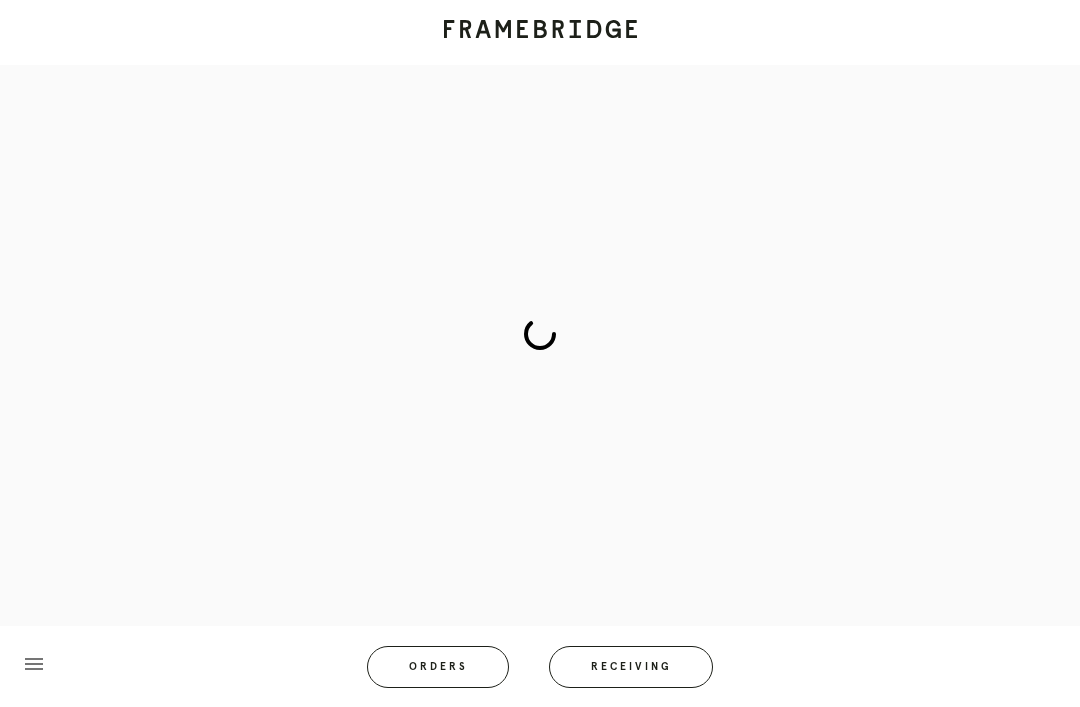 scroll, scrollTop: 0, scrollLeft: 0, axis: both 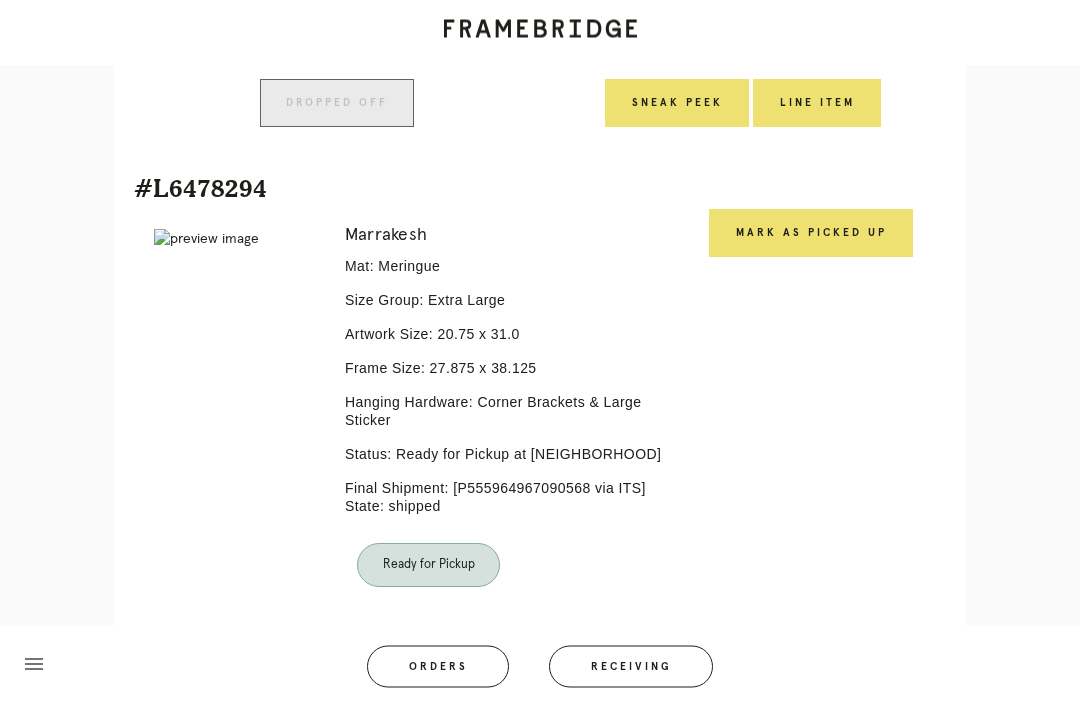 click on "Mark as Picked Up" at bounding box center [811, 234] 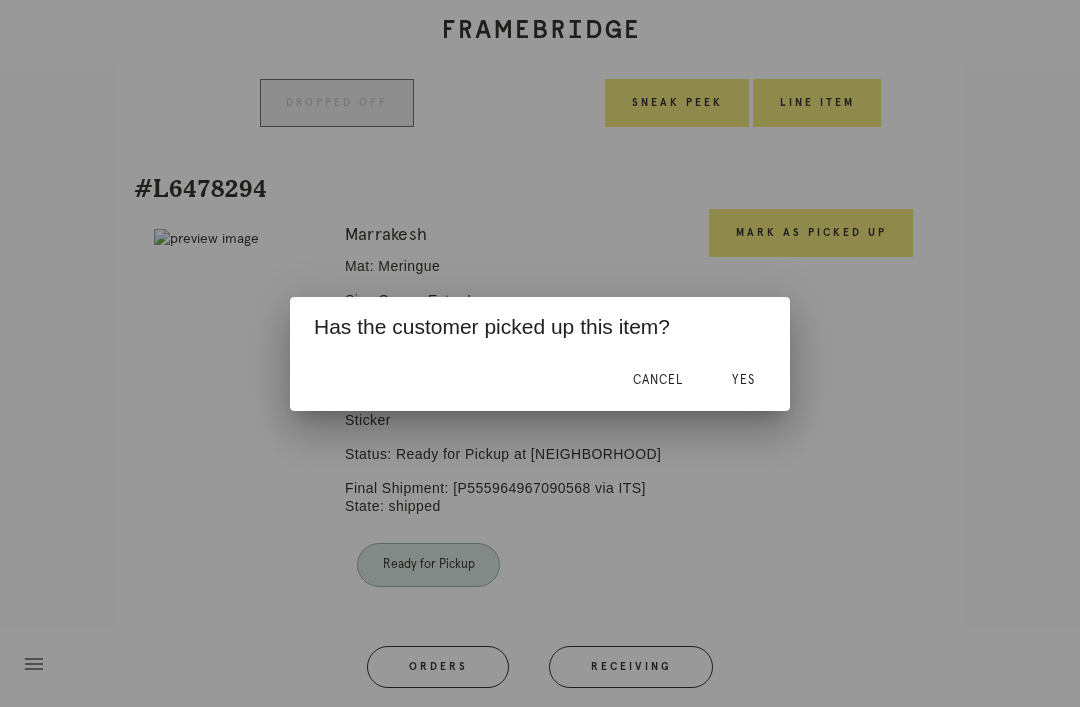 click on "Yes" at bounding box center (743, 380) 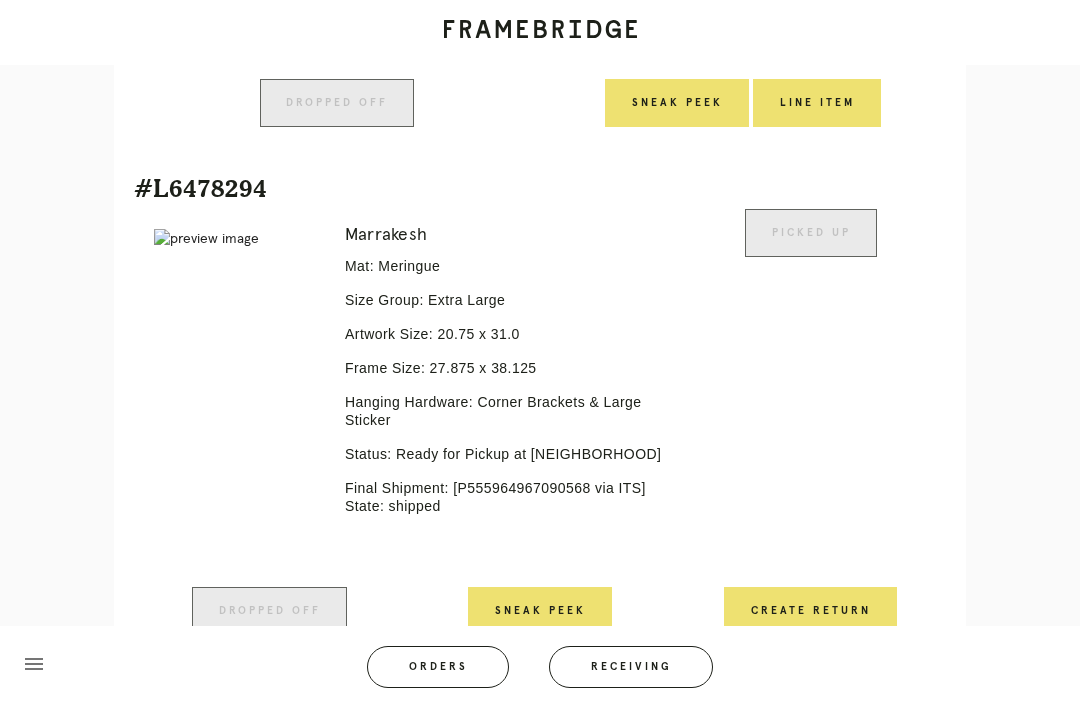 click on "Receiving" at bounding box center (631, 667) 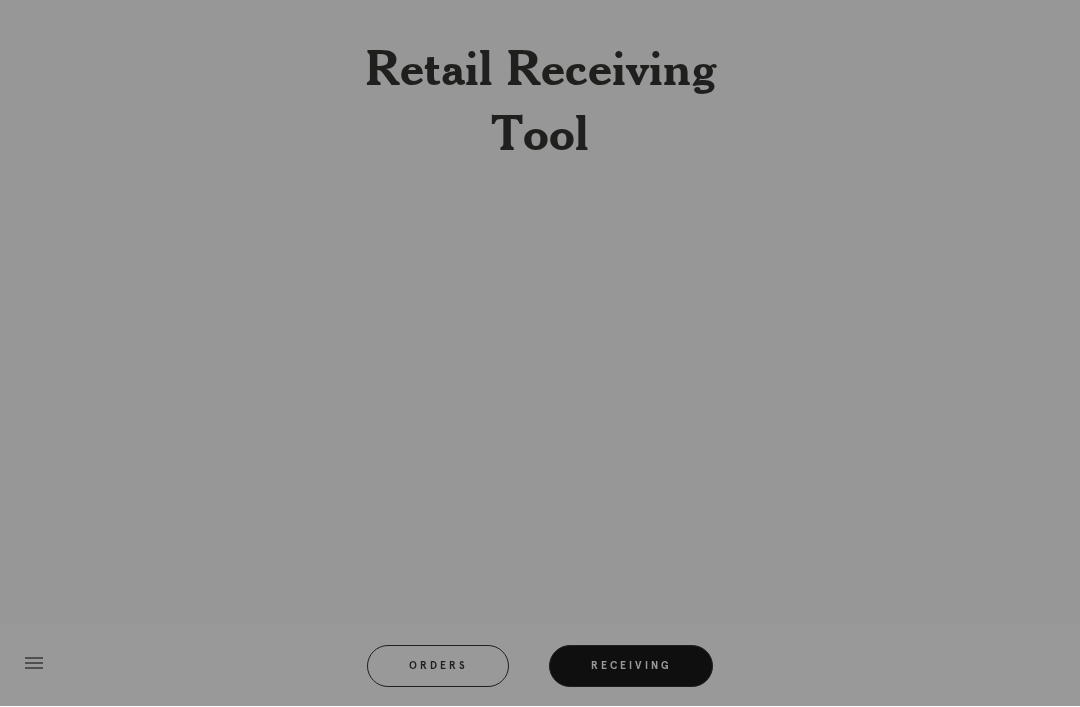 scroll, scrollTop: 64, scrollLeft: 0, axis: vertical 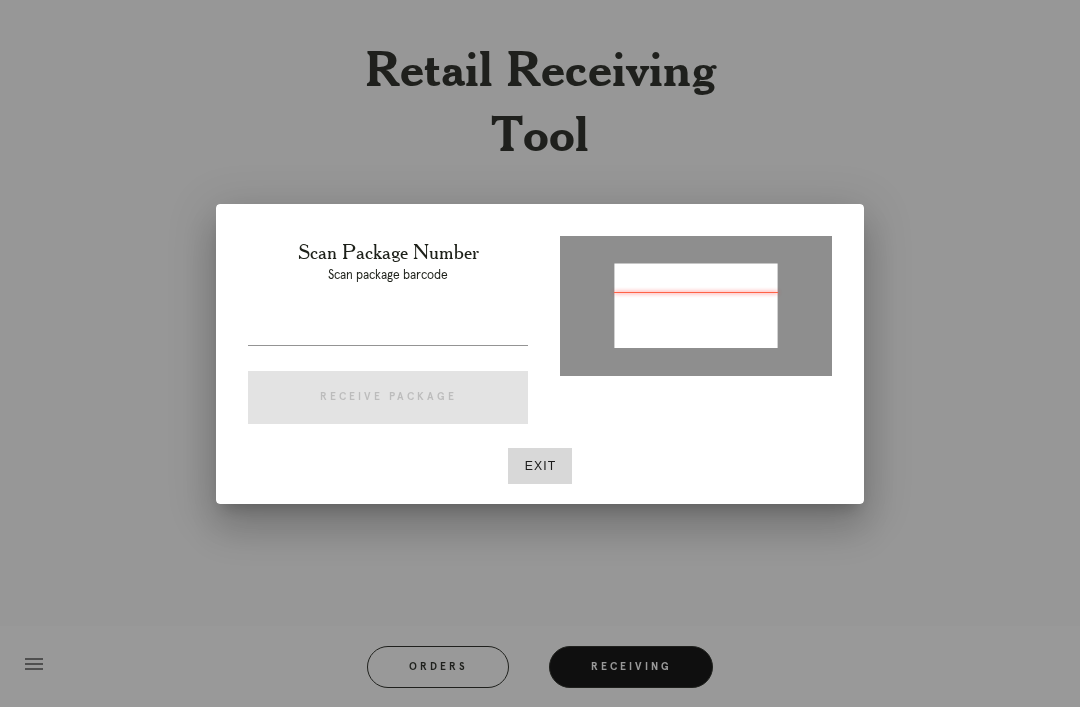 type on "P142308392224372" 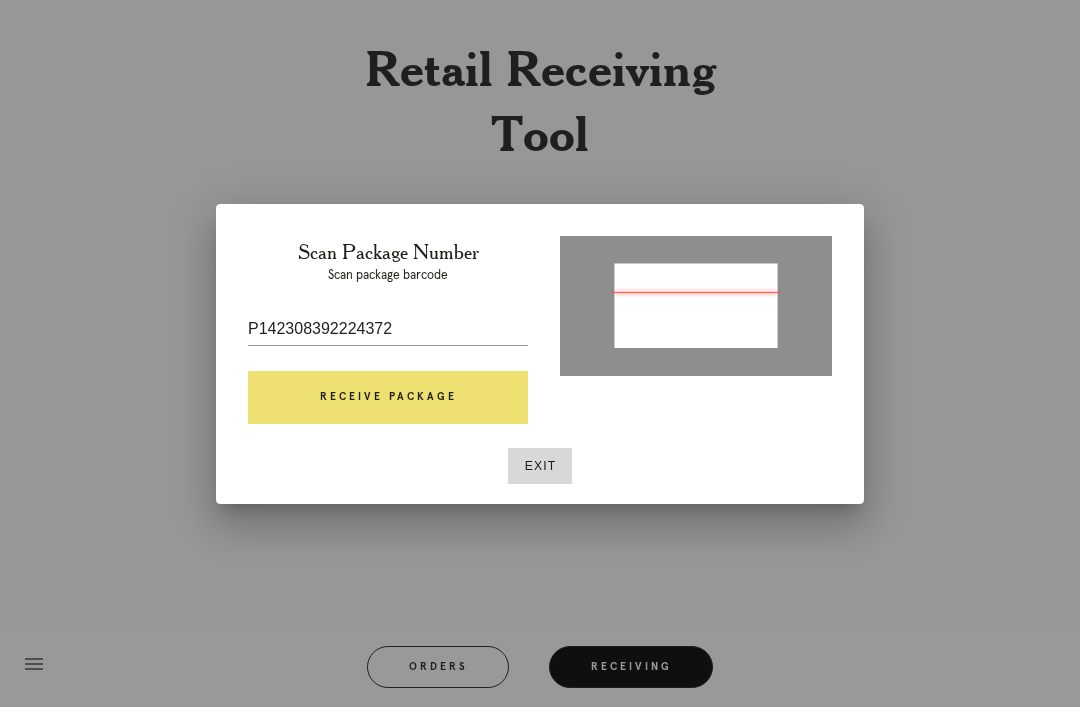 click on "Receive Package" at bounding box center (388, 398) 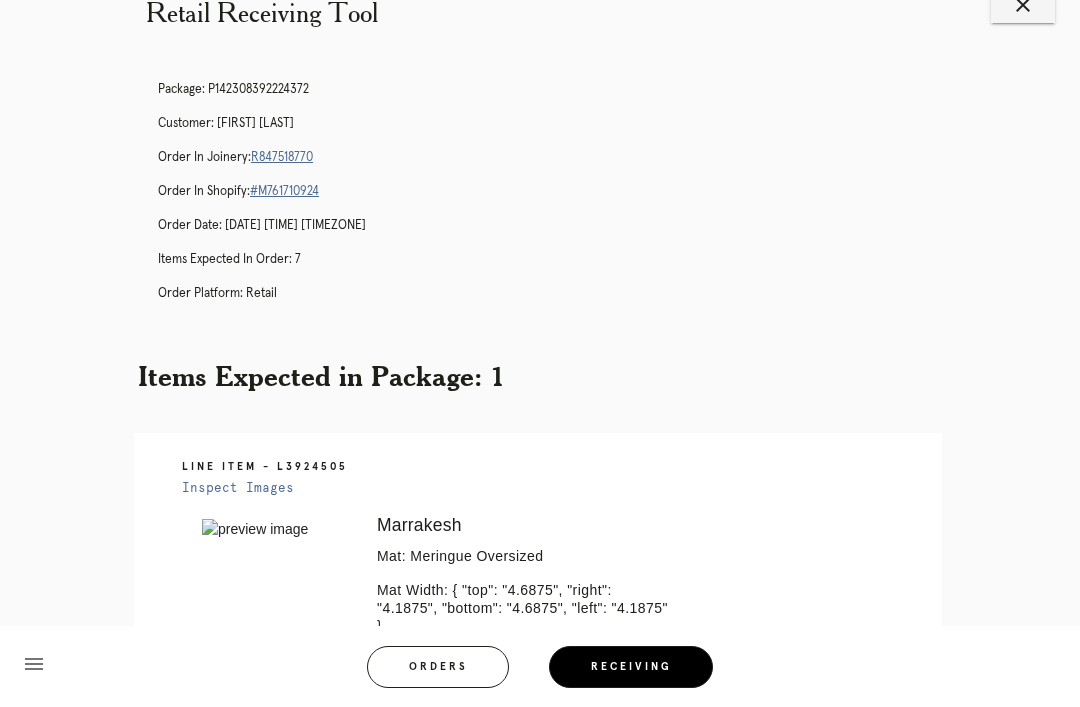 scroll, scrollTop: 26, scrollLeft: 0, axis: vertical 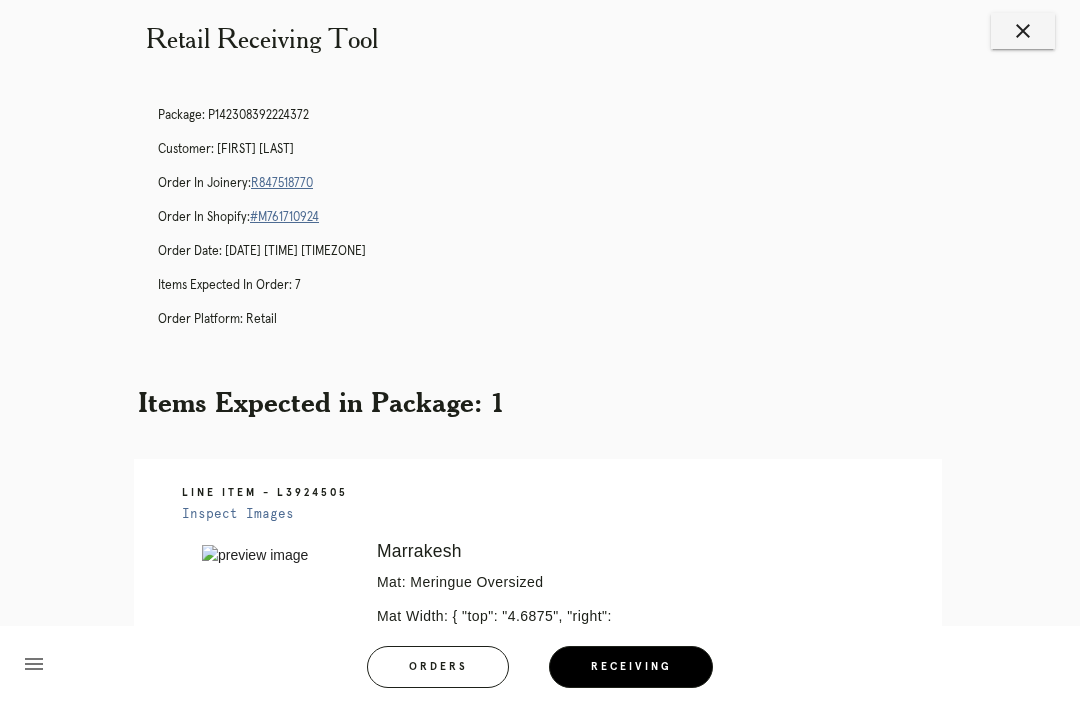 click on "R847518770" at bounding box center (282, 183) 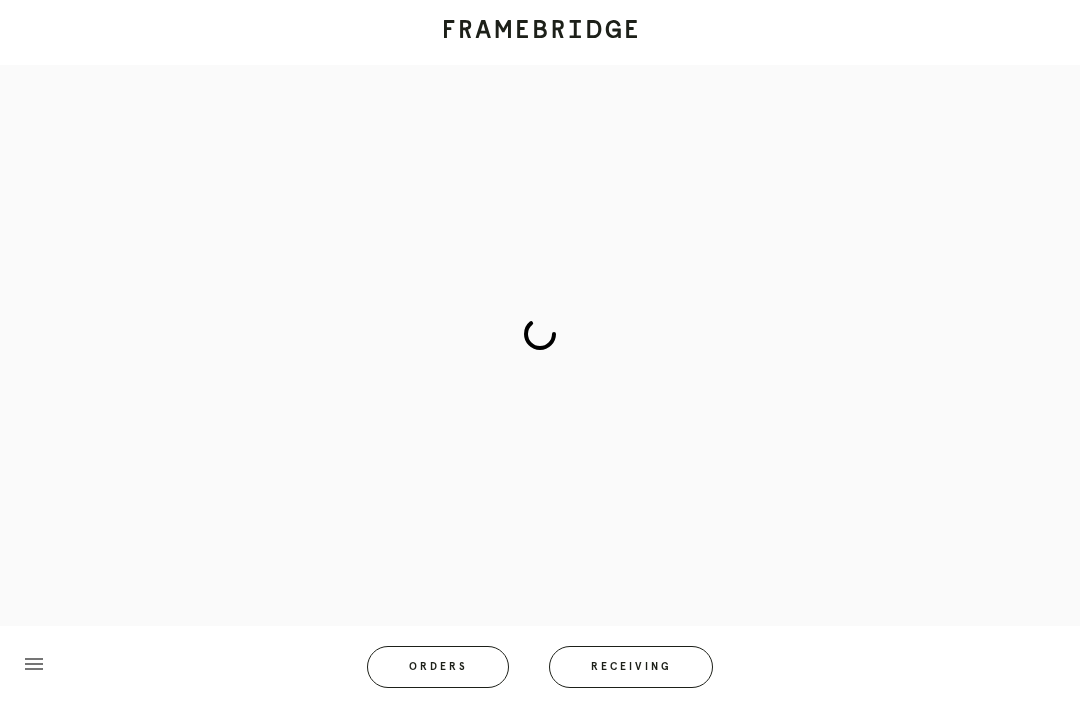 scroll, scrollTop: 0, scrollLeft: 0, axis: both 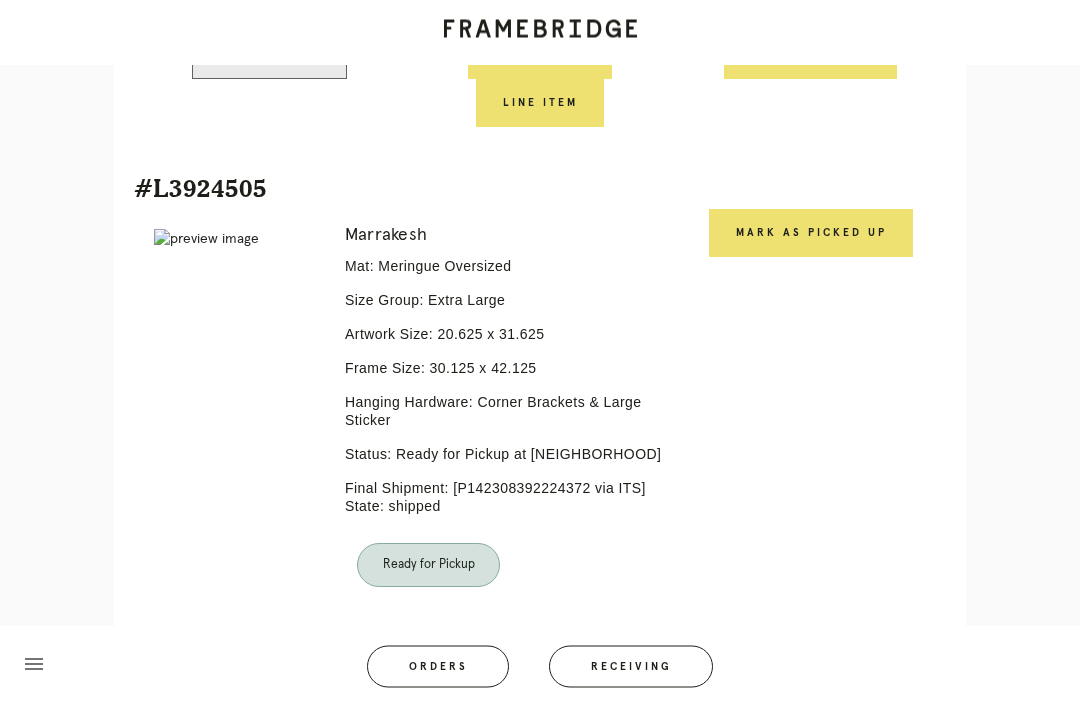 click on "Mark as Picked Up" at bounding box center (811, 234) 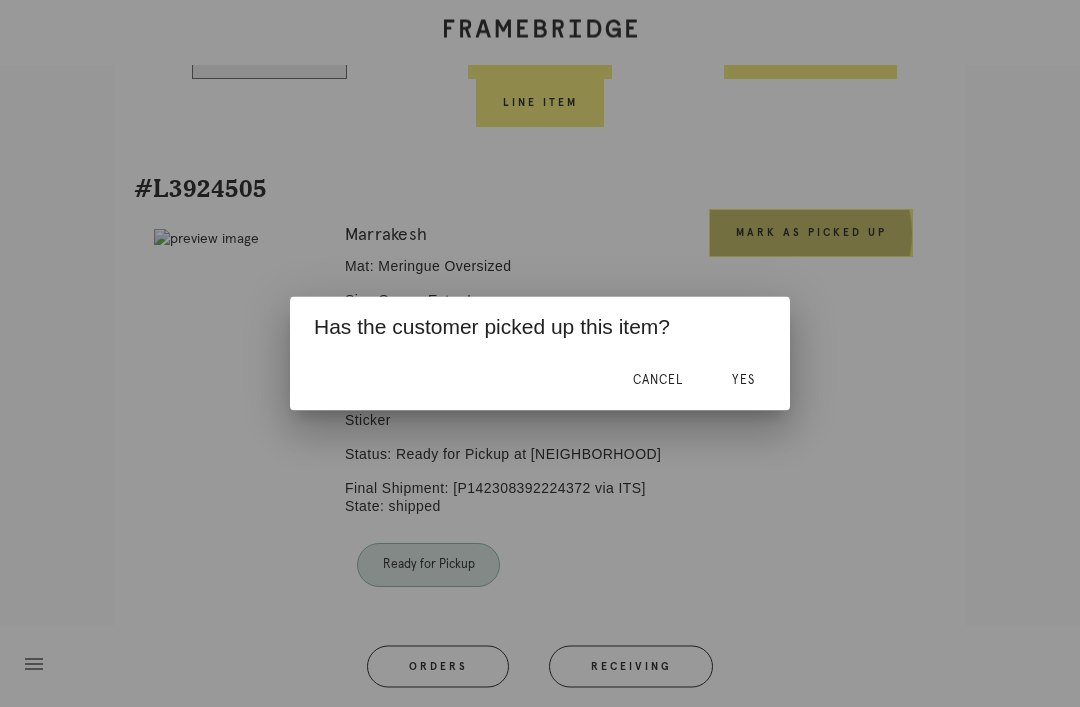 scroll, scrollTop: 2056, scrollLeft: 0, axis: vertical 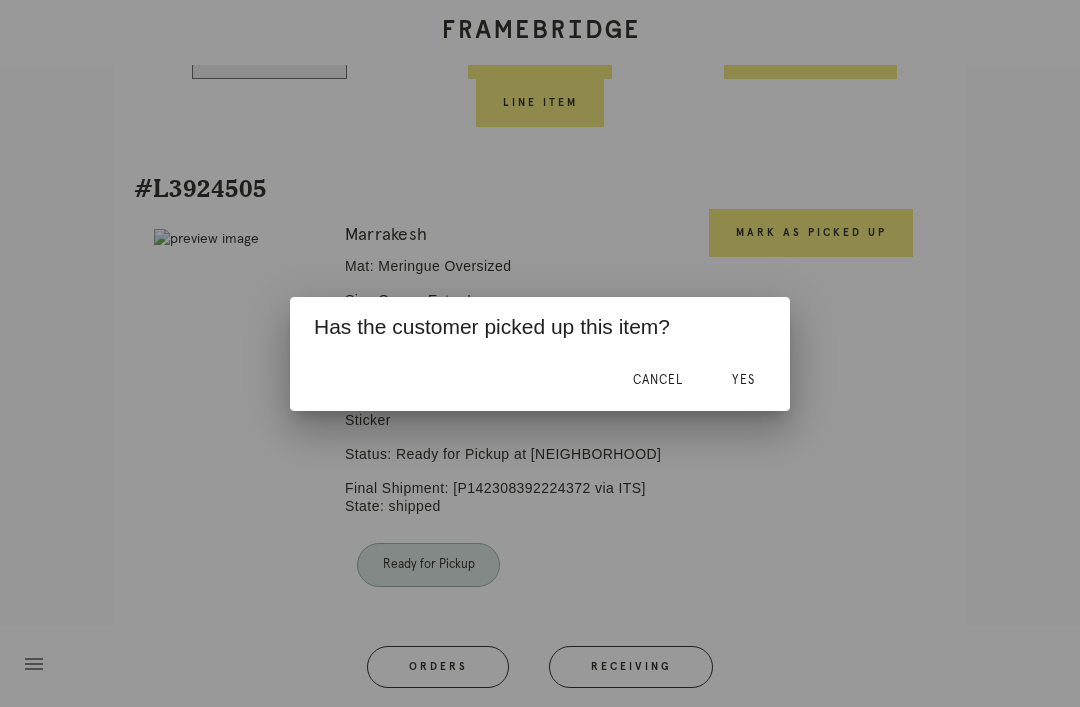 click on "Yes" at bounding box center (743, 380) 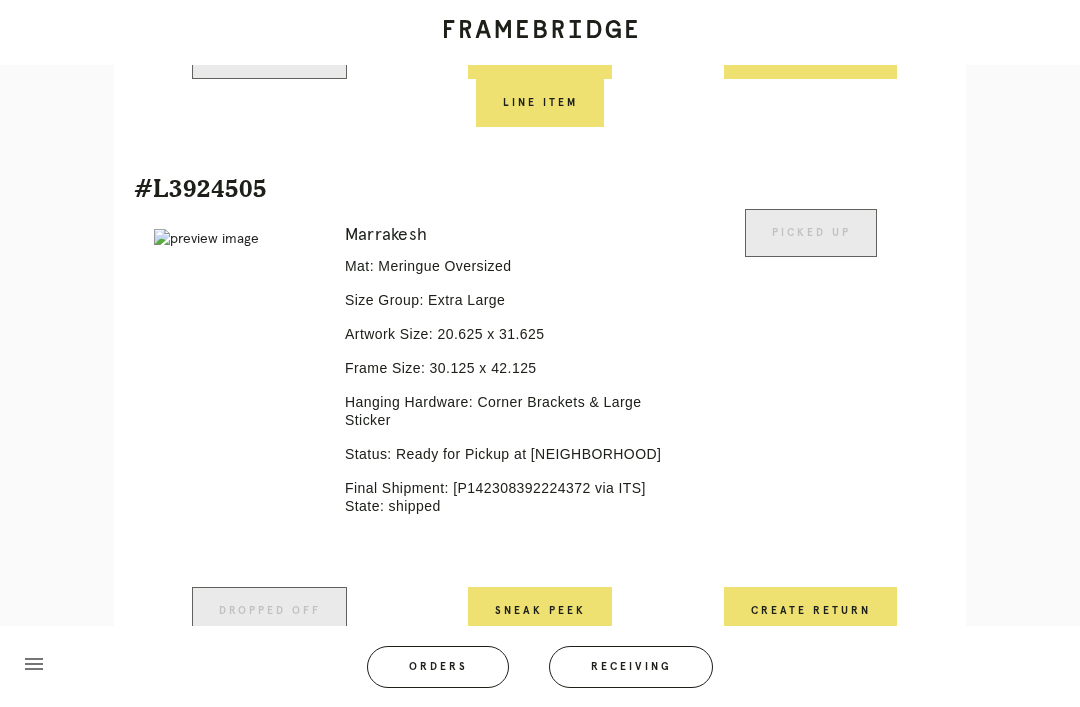 click on "Receiving" at bounding box center (631, 667) 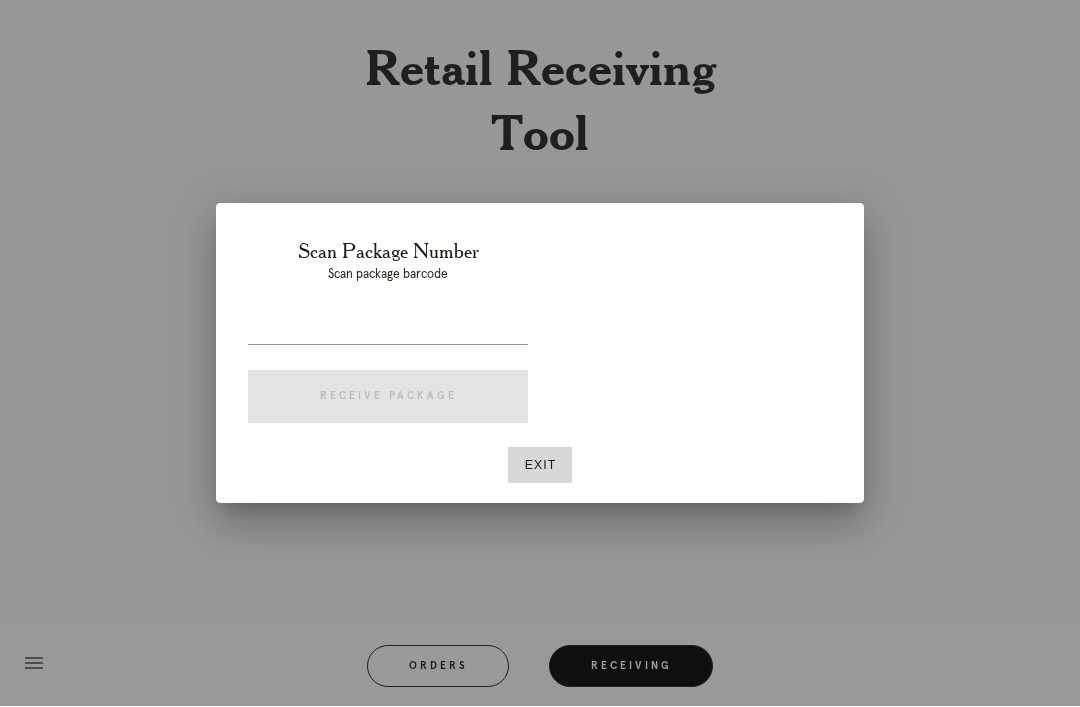 scroll, scrollTop: 64, scrollLeft: 0, axis: vertical 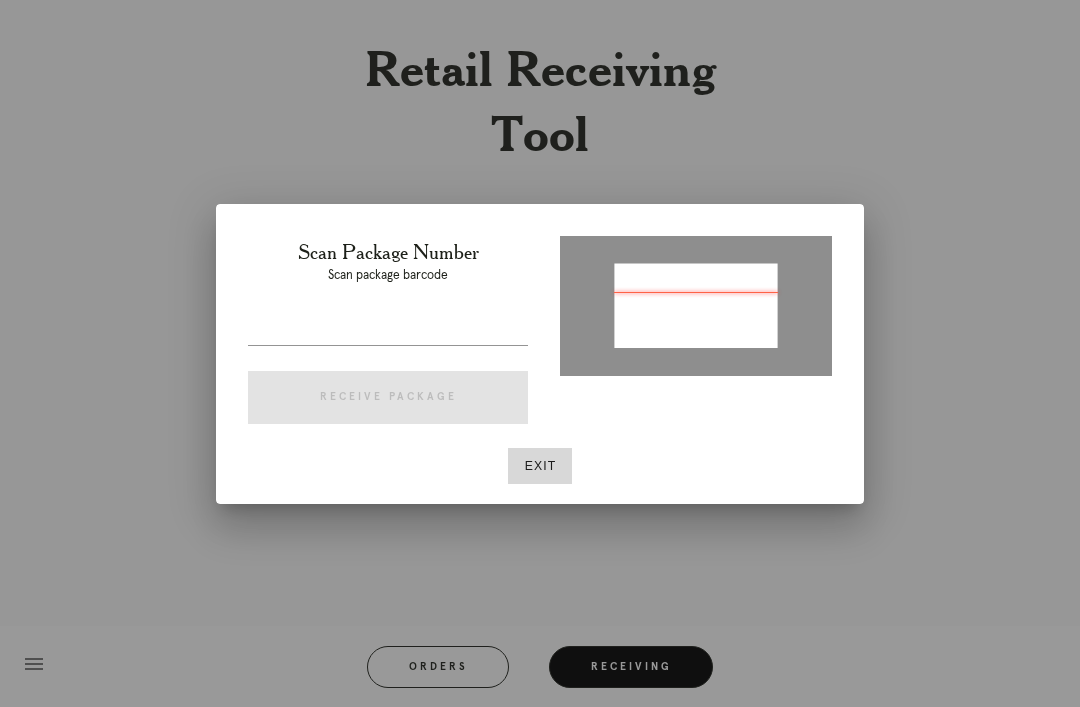 type on "P023209757702621" 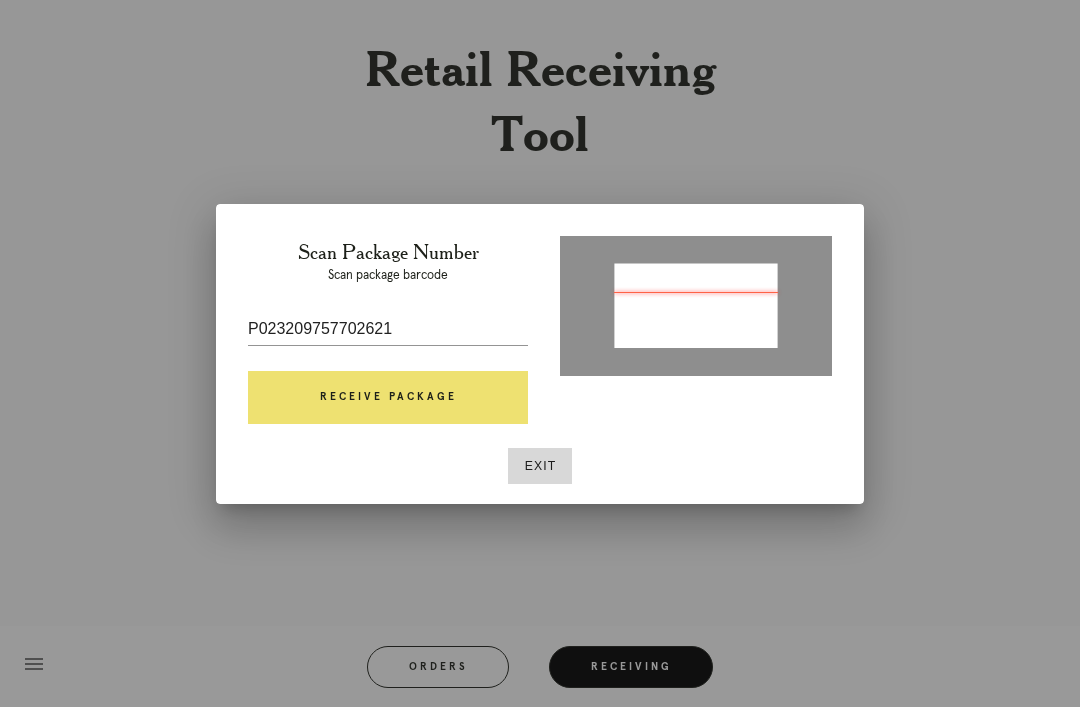 click on "Receive Package" at bounding box center [388, 398] 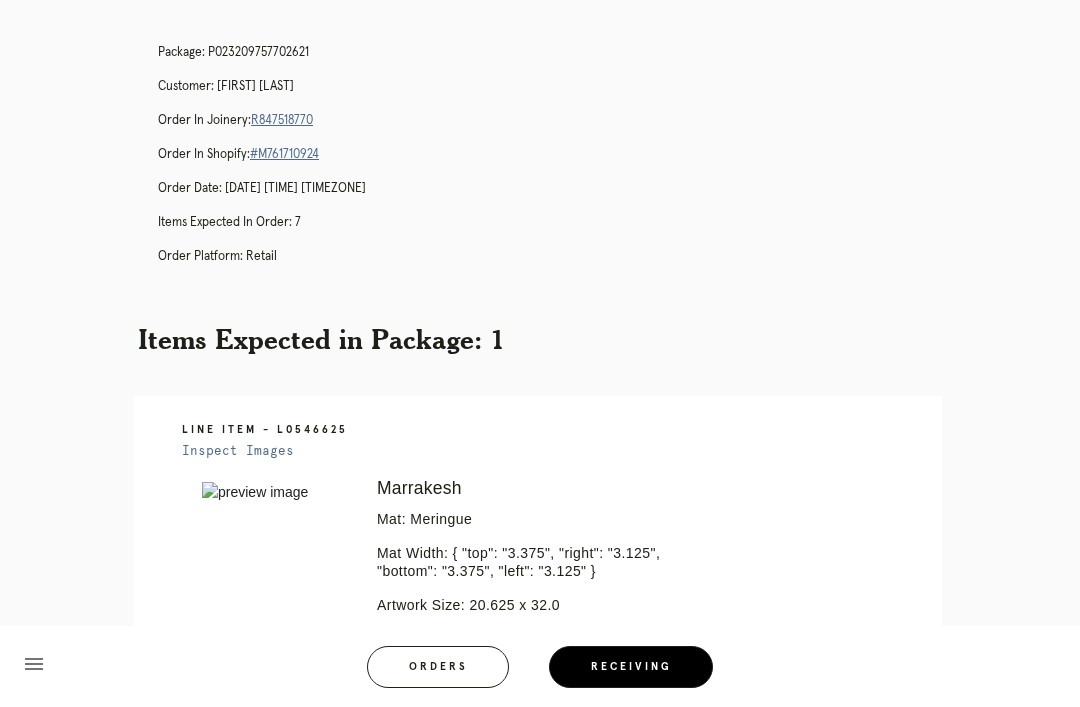 scroll, scrollTop: 0, scrollLeft: 0, axis: both 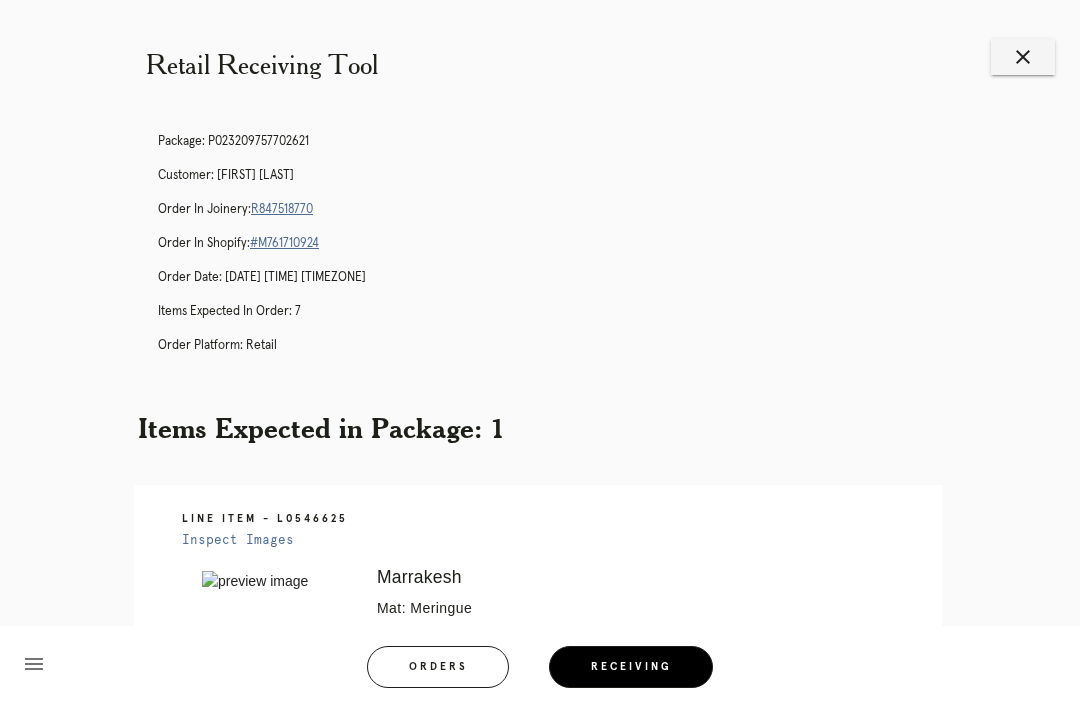 click on "R847518770" at bounding box center [282, 209] 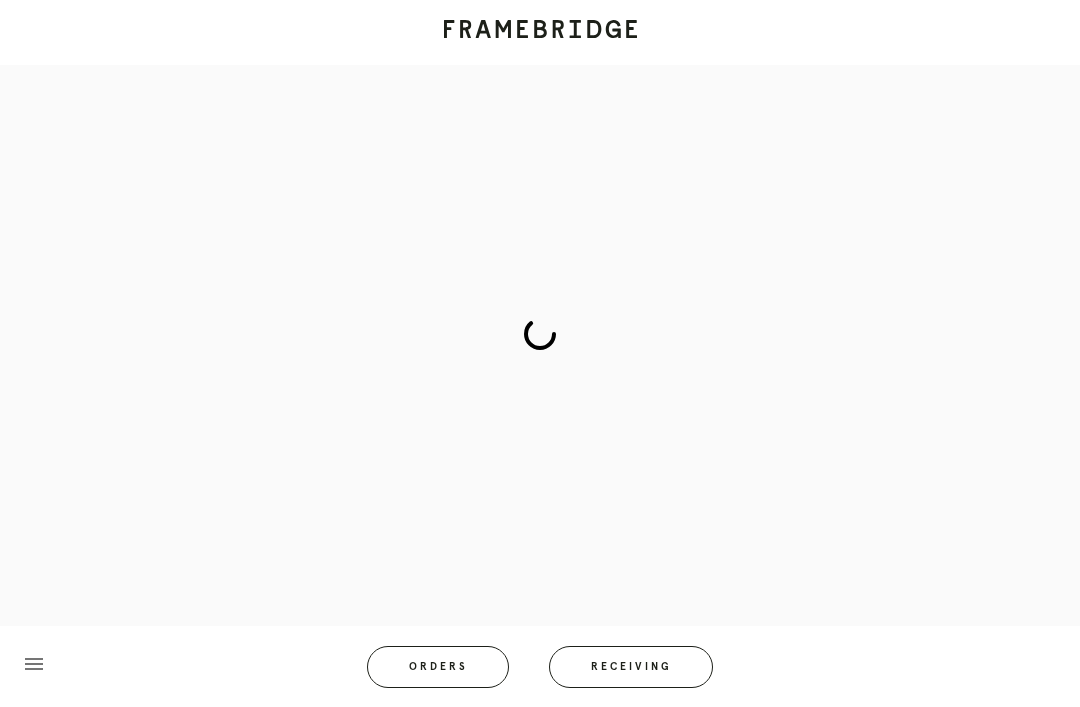 scroll, scrollTop: 0, scrollLeft: 0, axis: both 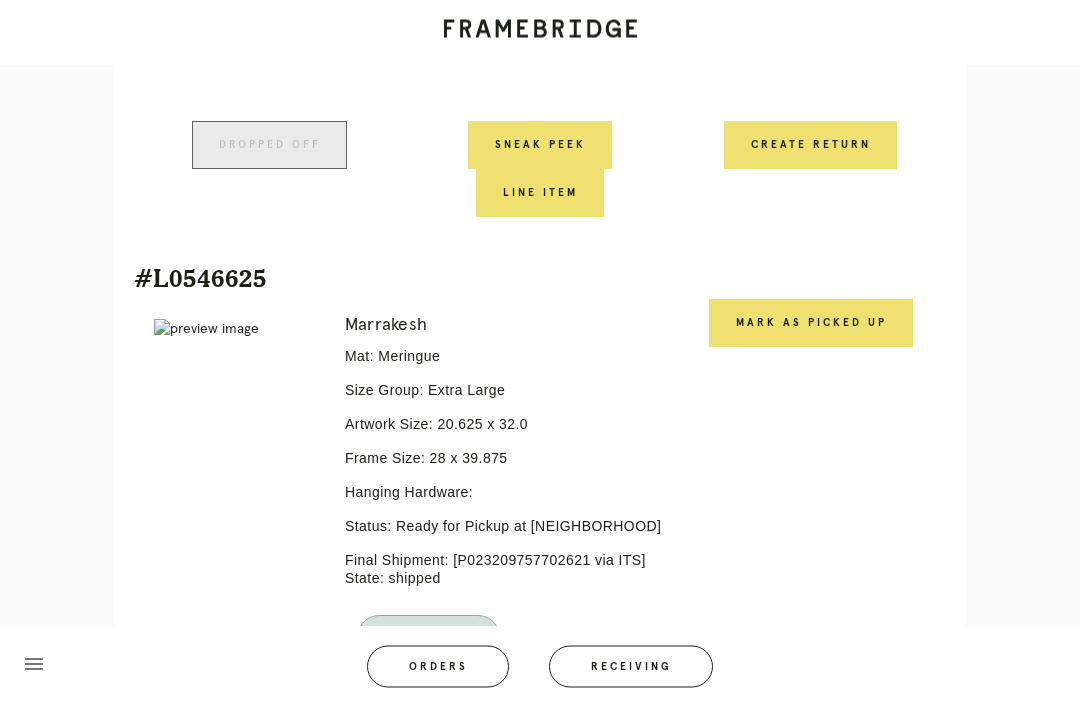 click on "Mark as Picked Up" at bounding box center (811, 324) 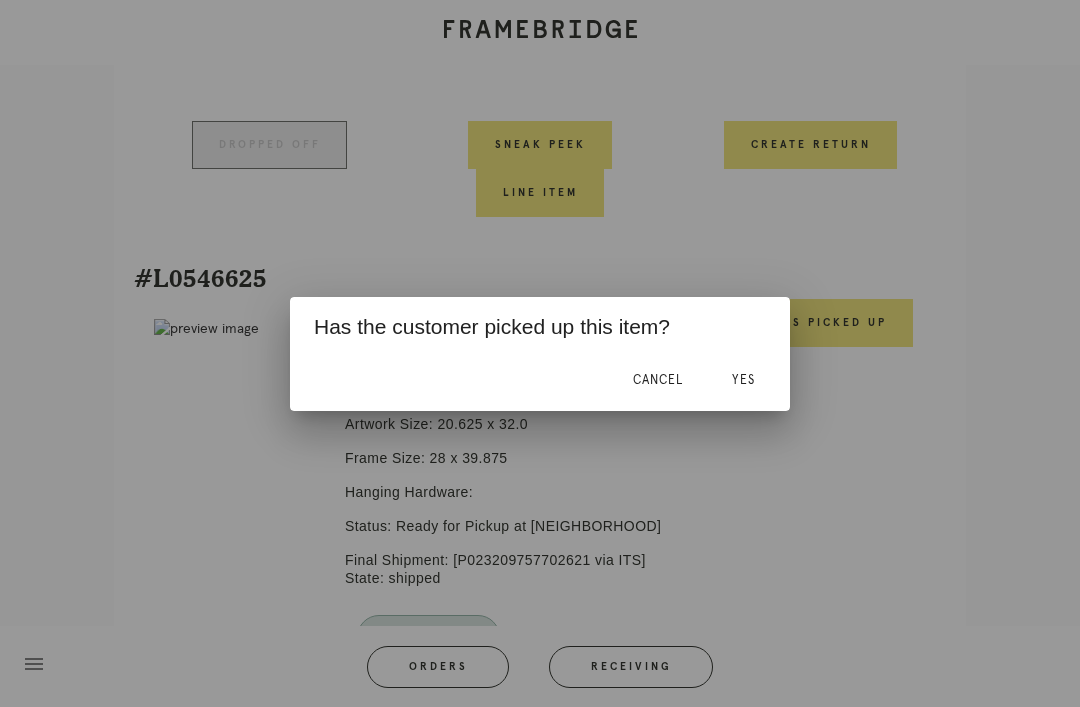 click on "Yes" at bounding box center [743, 381] 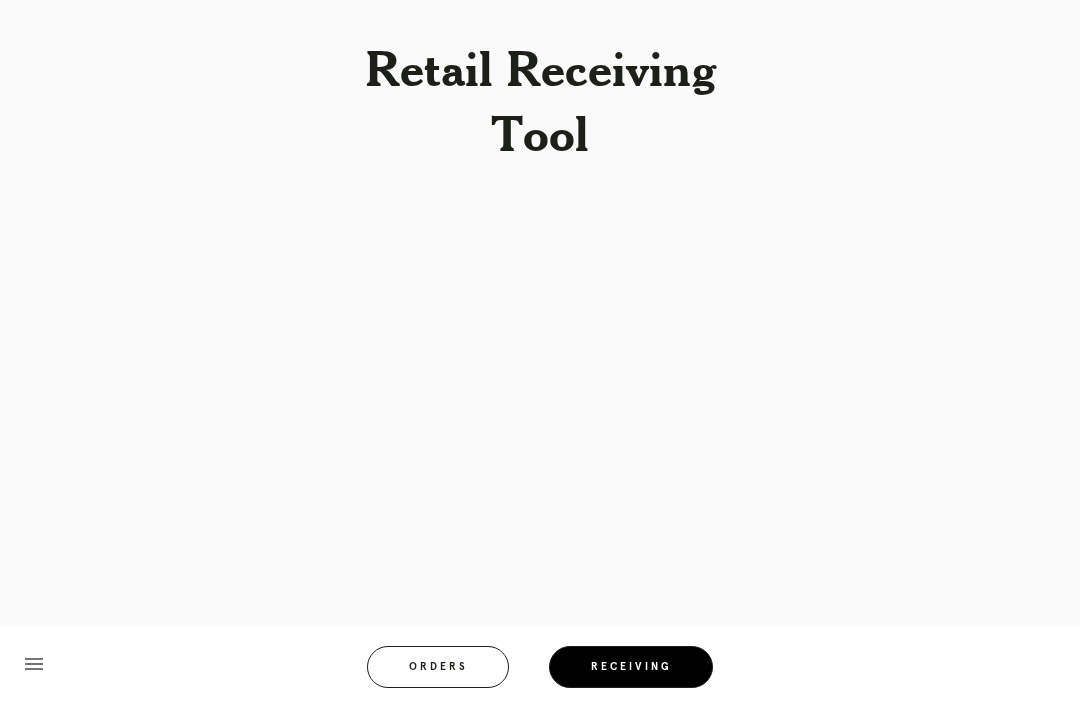 scroll, scrollTop: 64, scrollLeft: 0, axis: vertical 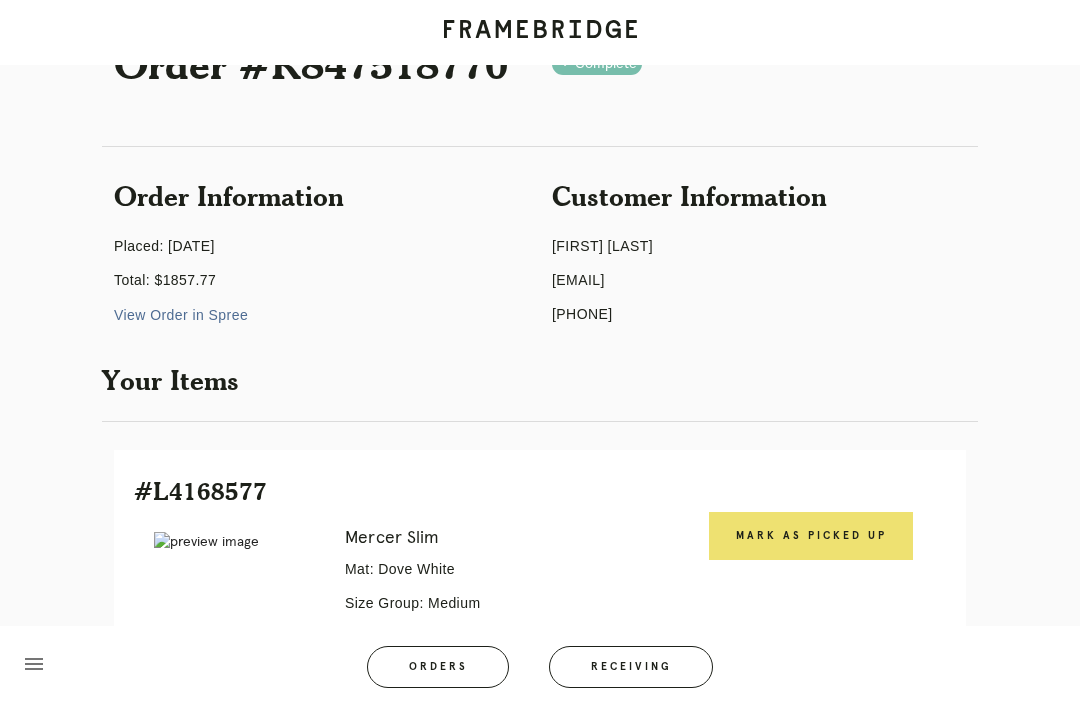 click on "Receiving" at bounding box center [631, 667] 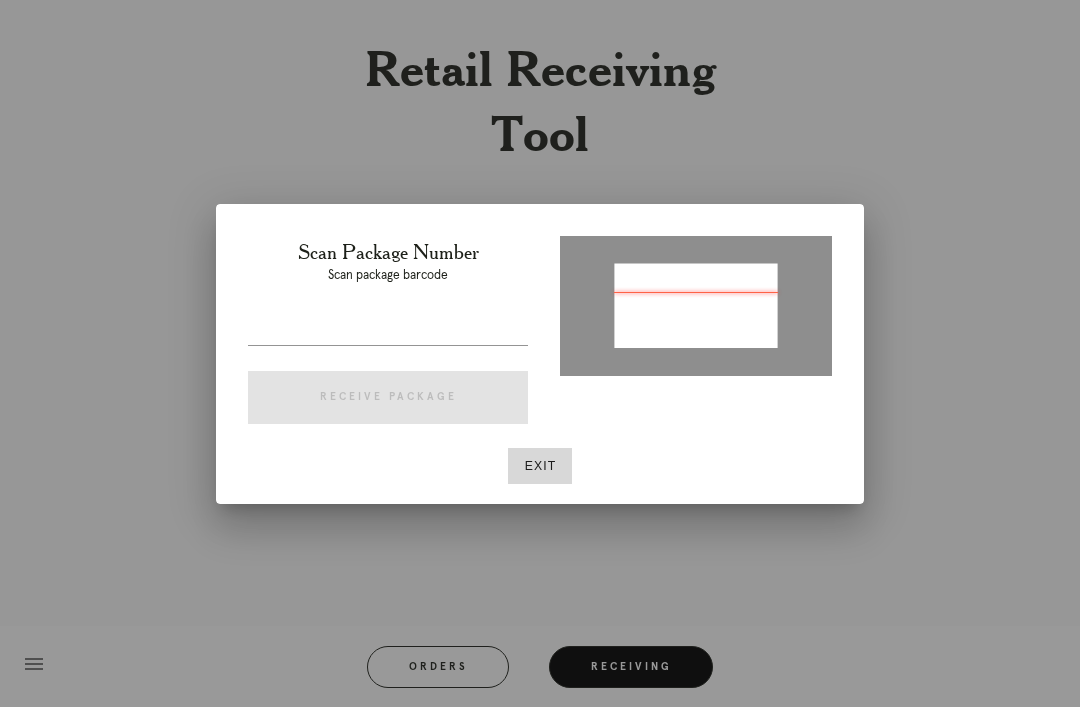 type on "P448320924994652" 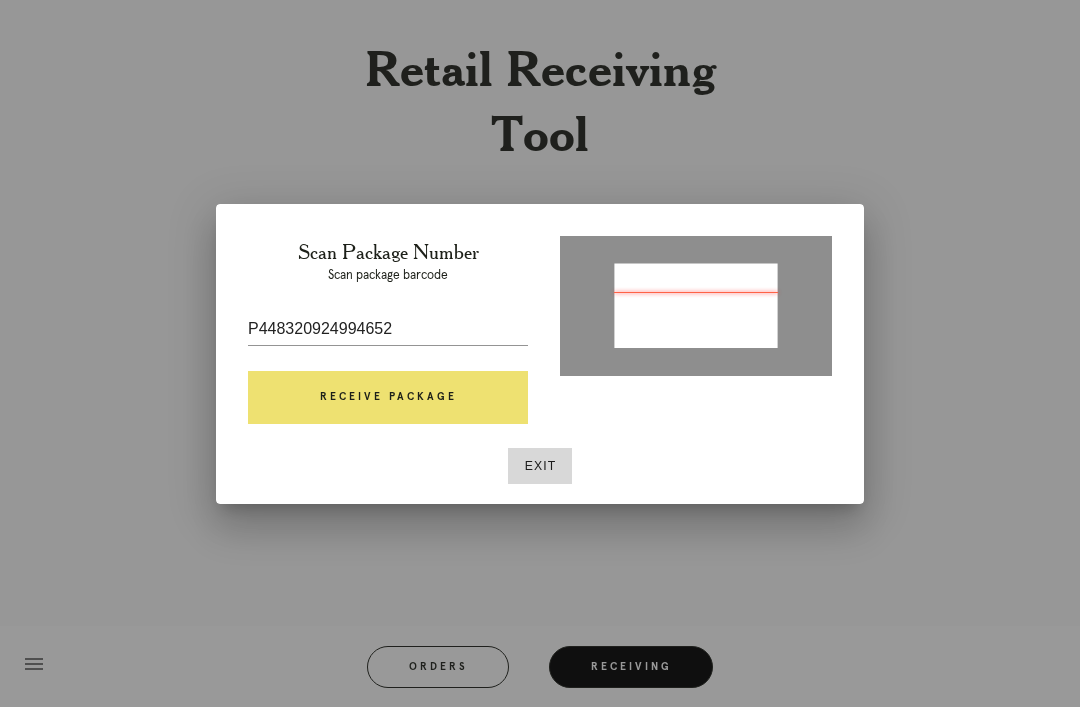 click on "Receive Package" at bounding box center (388, 398) 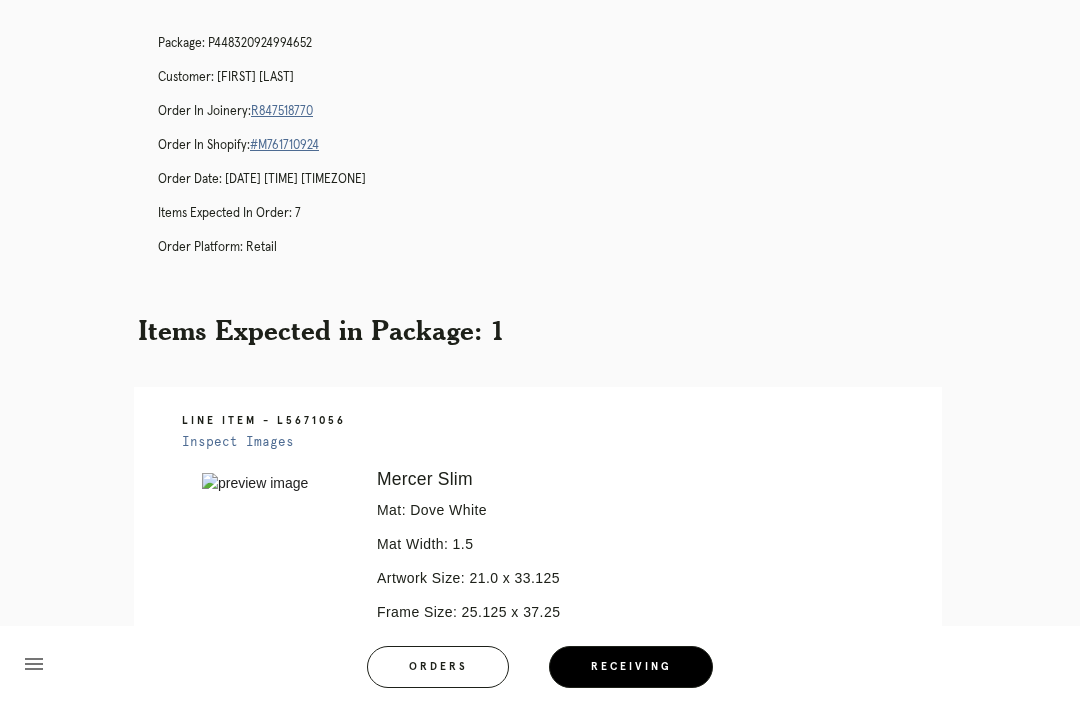 scroll, scrollTop: 96, scrollLeft: 0, axis: vertical 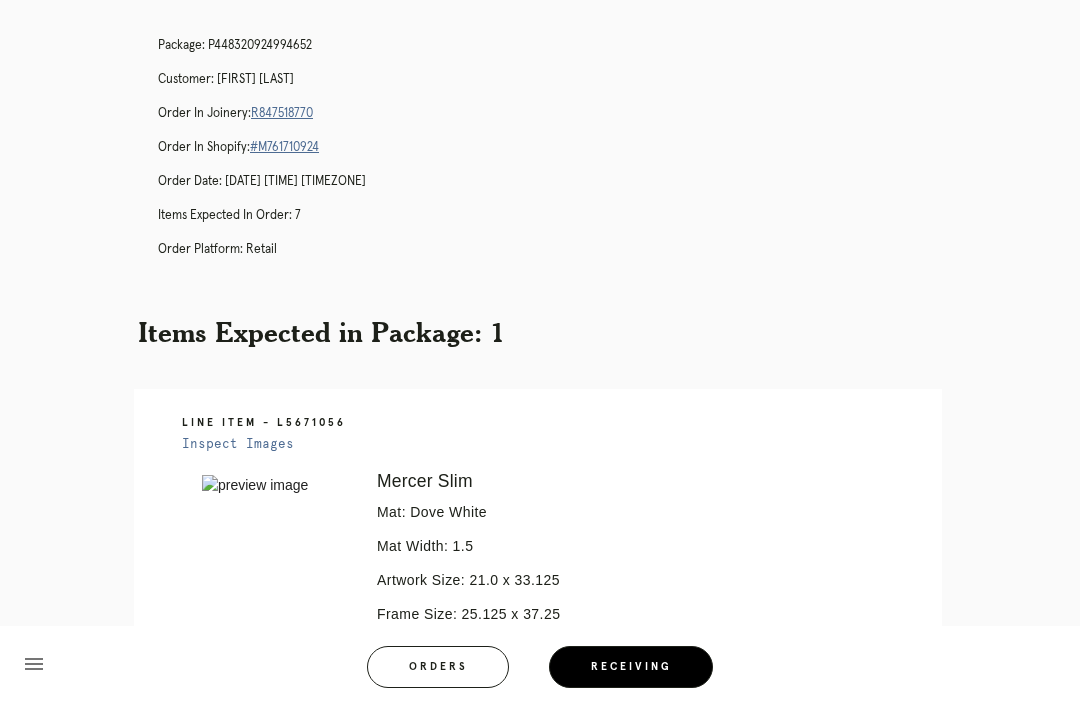 click on "R847518770" at bounding box center [282, 113] 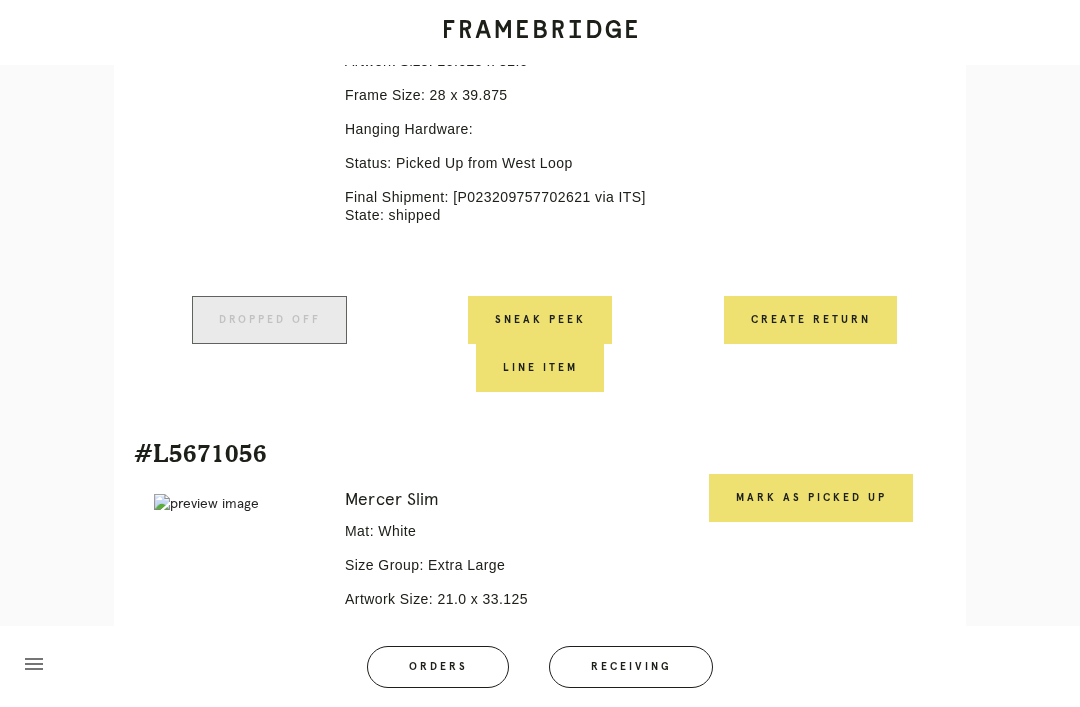 scroll, scrollTop: 3788, scrollLeft: 0, axis: vertical 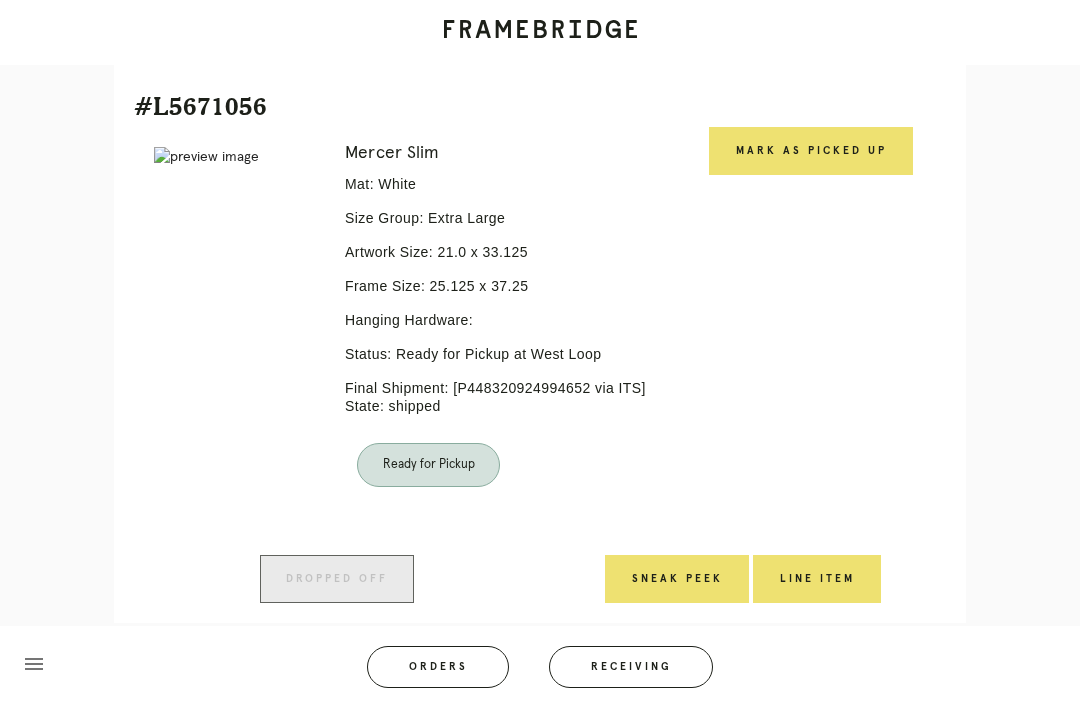 click on "Mark as Picked Up" at bounding box center (811, 151) 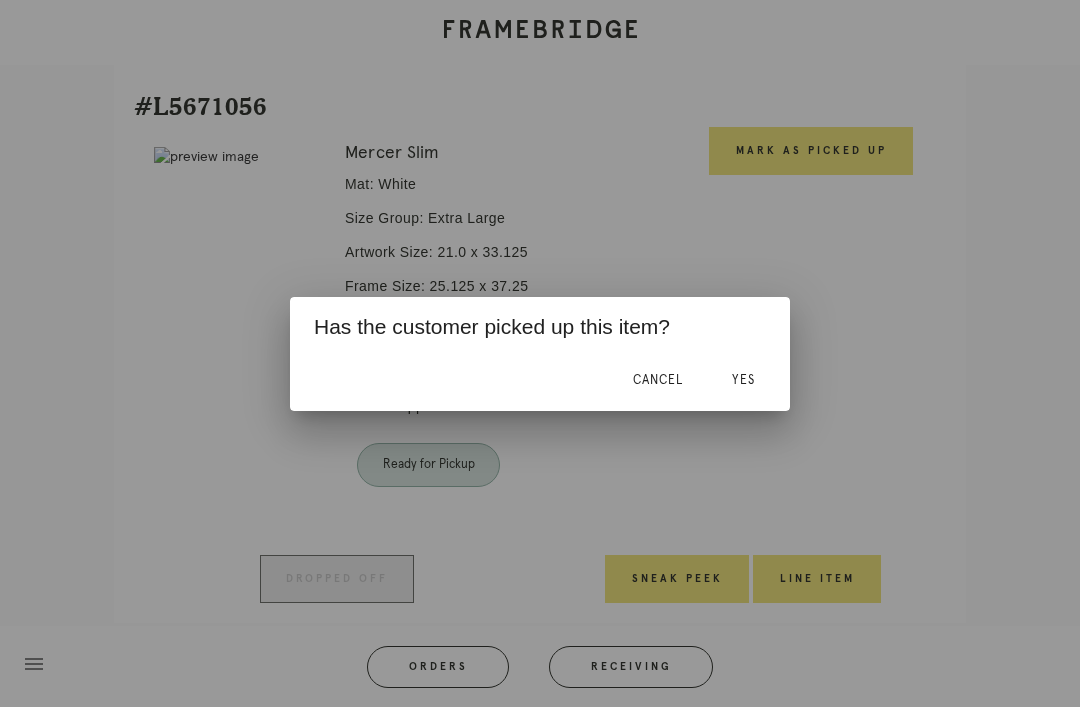 click on "Yes" at bounding box center [743, 381] 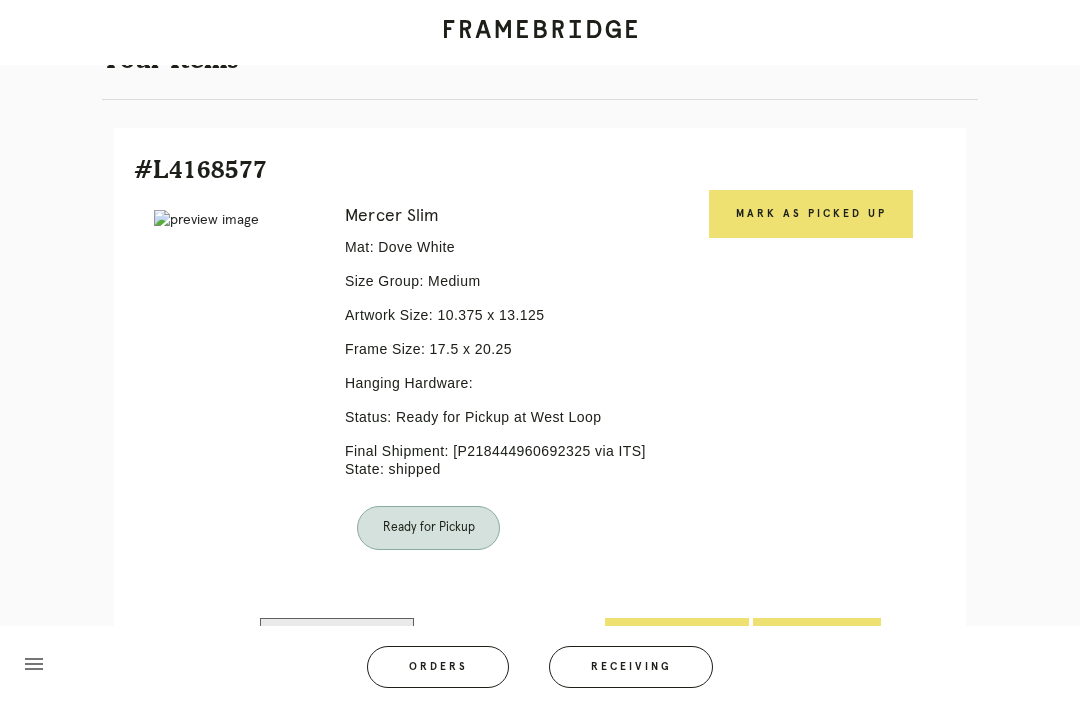 scroll, scrollTop: 412, scrollLeft: 0, axis: vertical 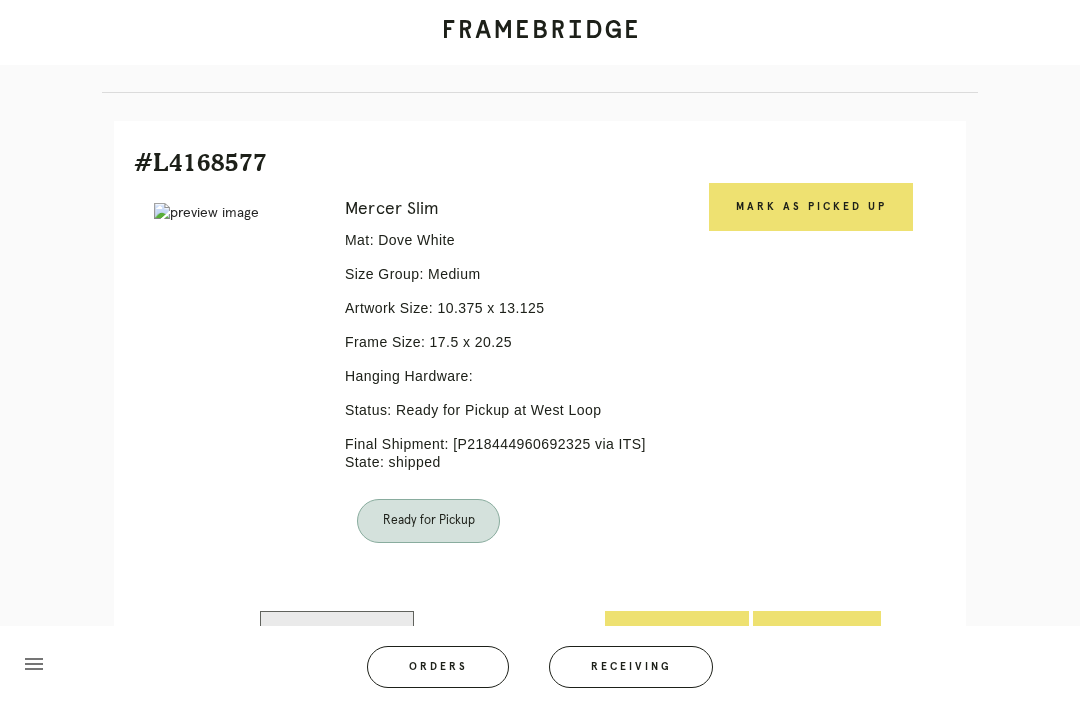 click on "Receiving" at bounding box center [631, 667] 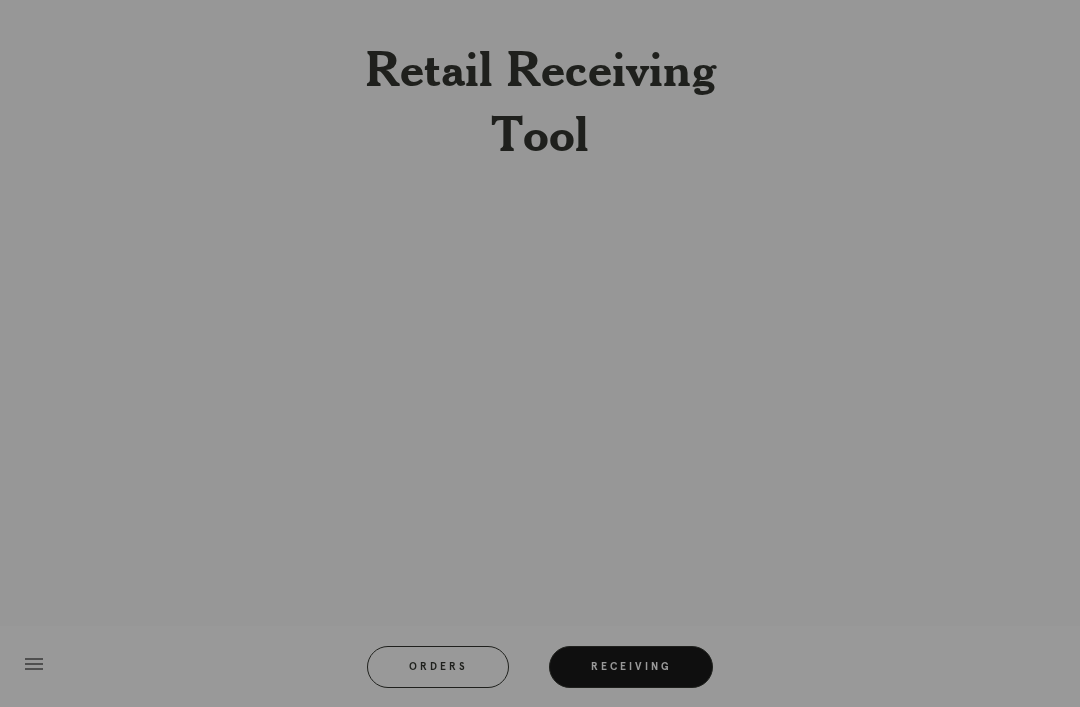 scroll, scrollTop: 64, scrollLeft: 0, axis: vertical 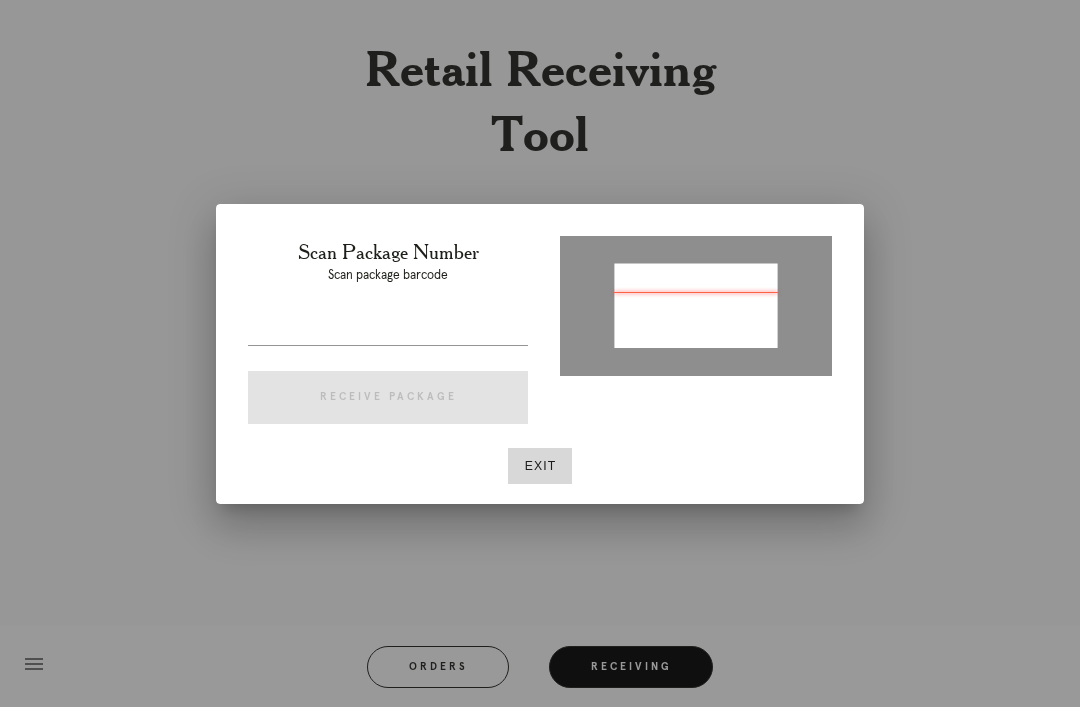 type on "[ORDER_ID]" 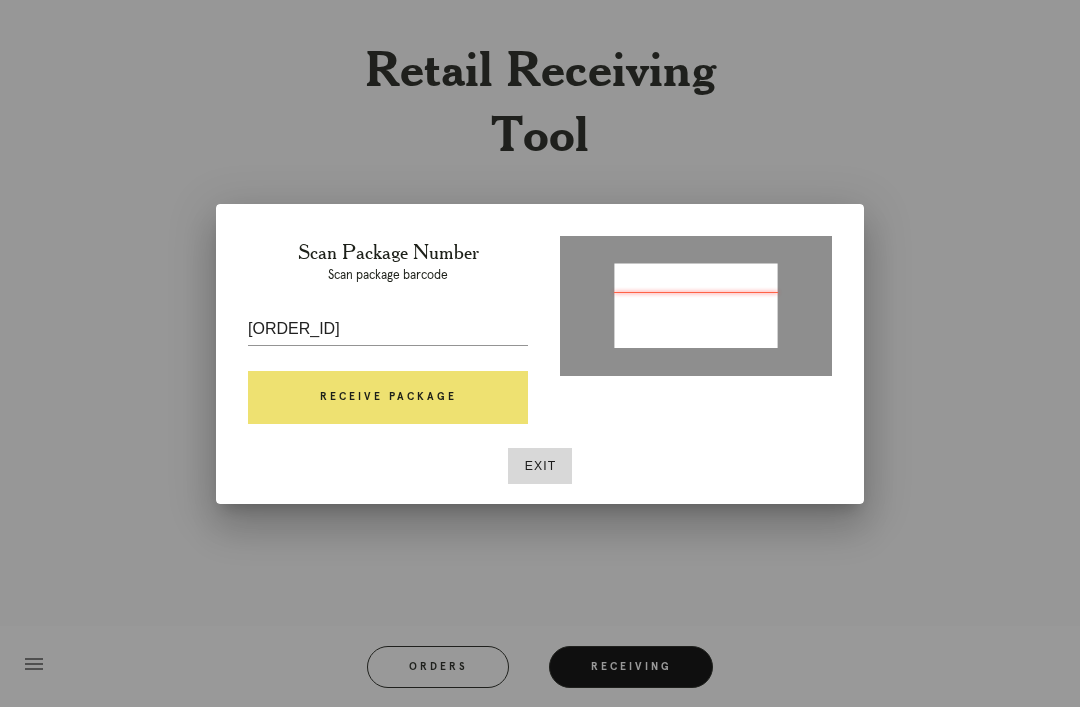 scroll, scrollTop: 61, scrollLeft: 0, axis: vertical 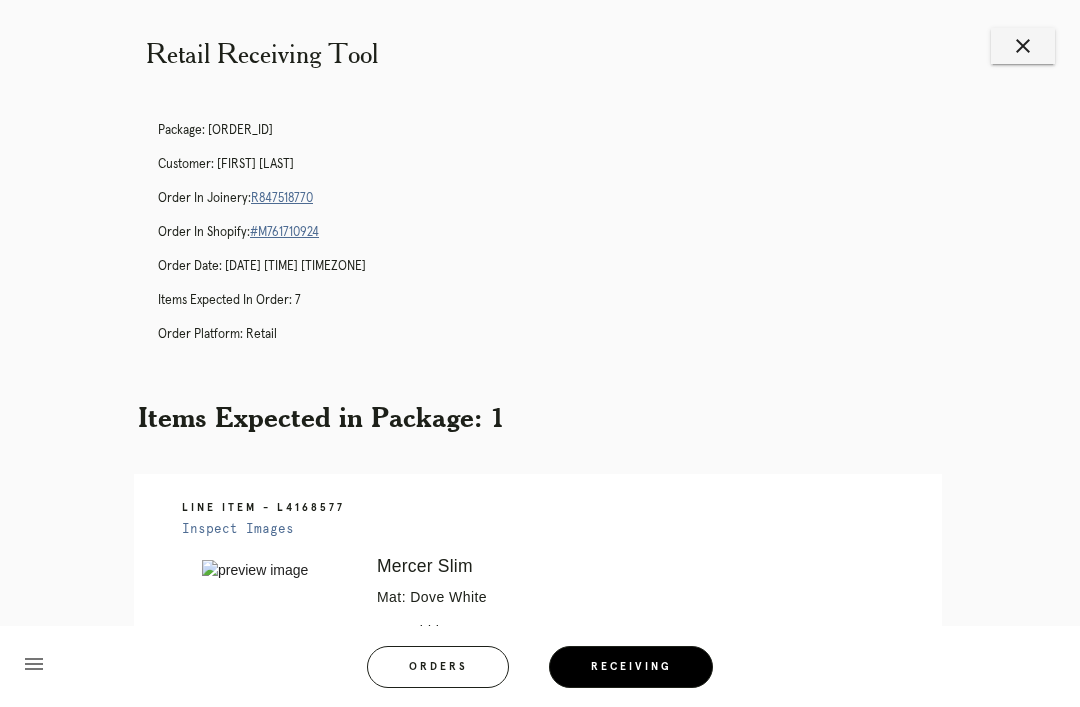 click on "R847518770" at bounding box center [282, 198] 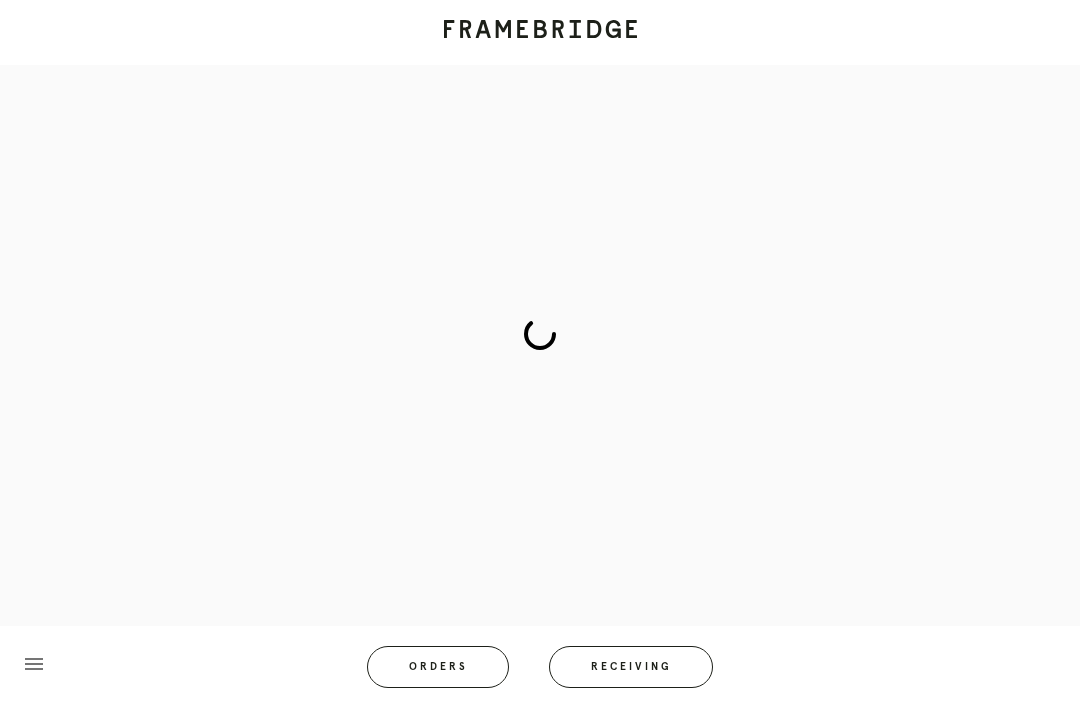 scroll, scrollTop: 0, scrollLeft: 0, axis: both 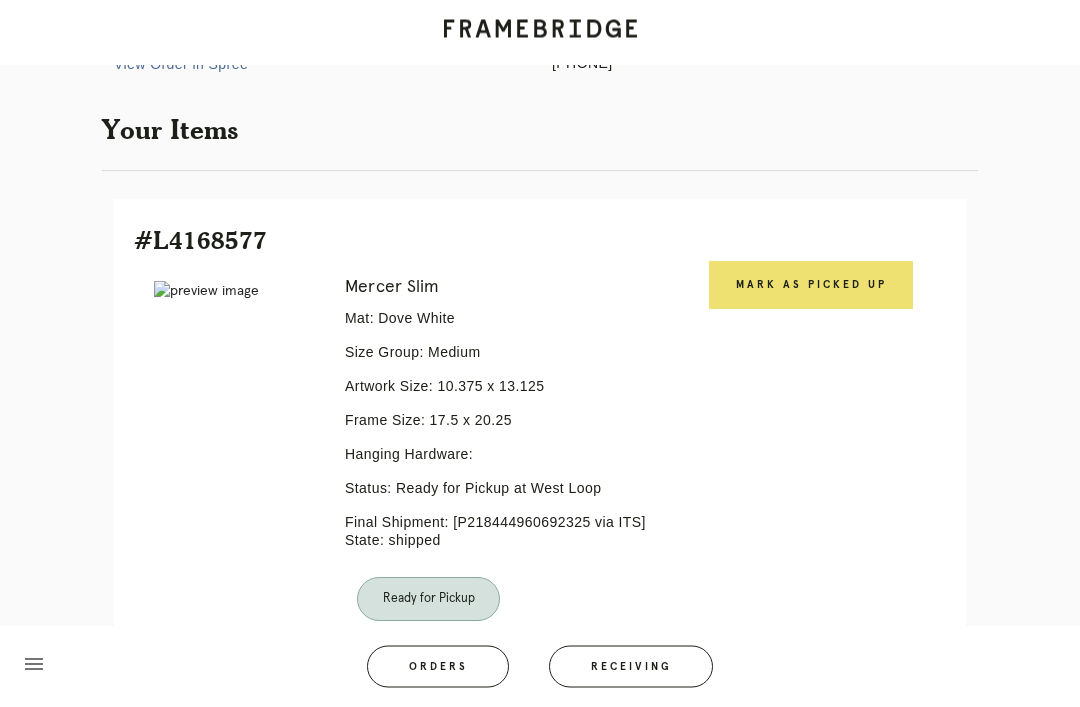 click on "Mark as Picked Up" at bounding box center [811, 286] 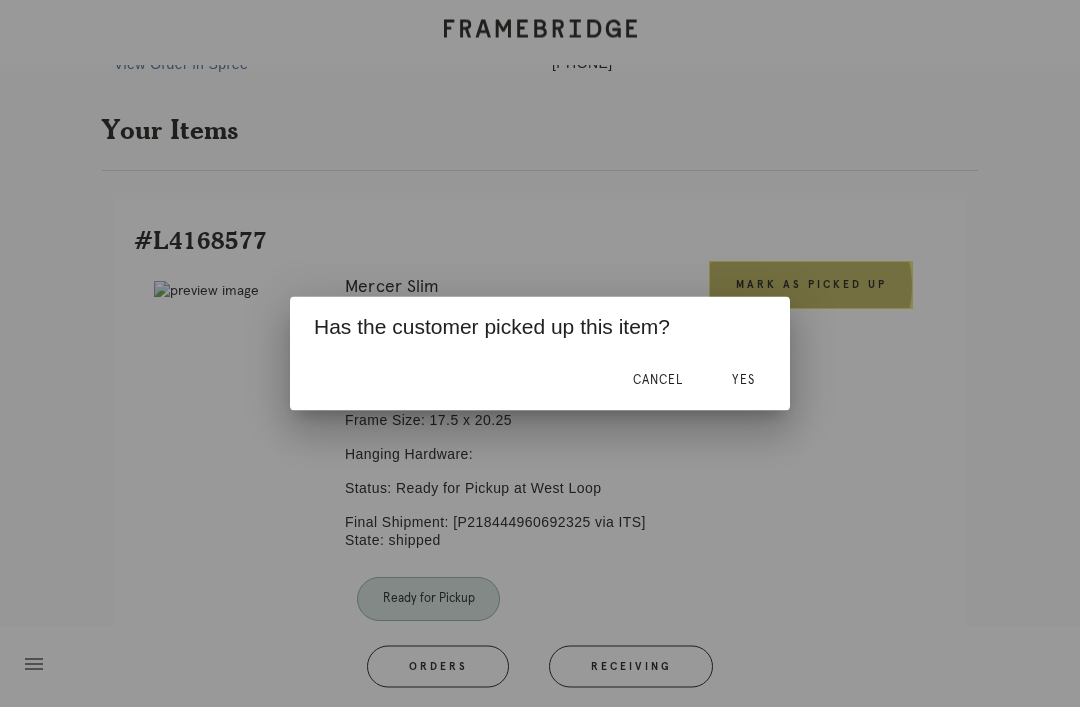 scroll, scrollTop: 334, scrollLeft: 0, axis: vertical 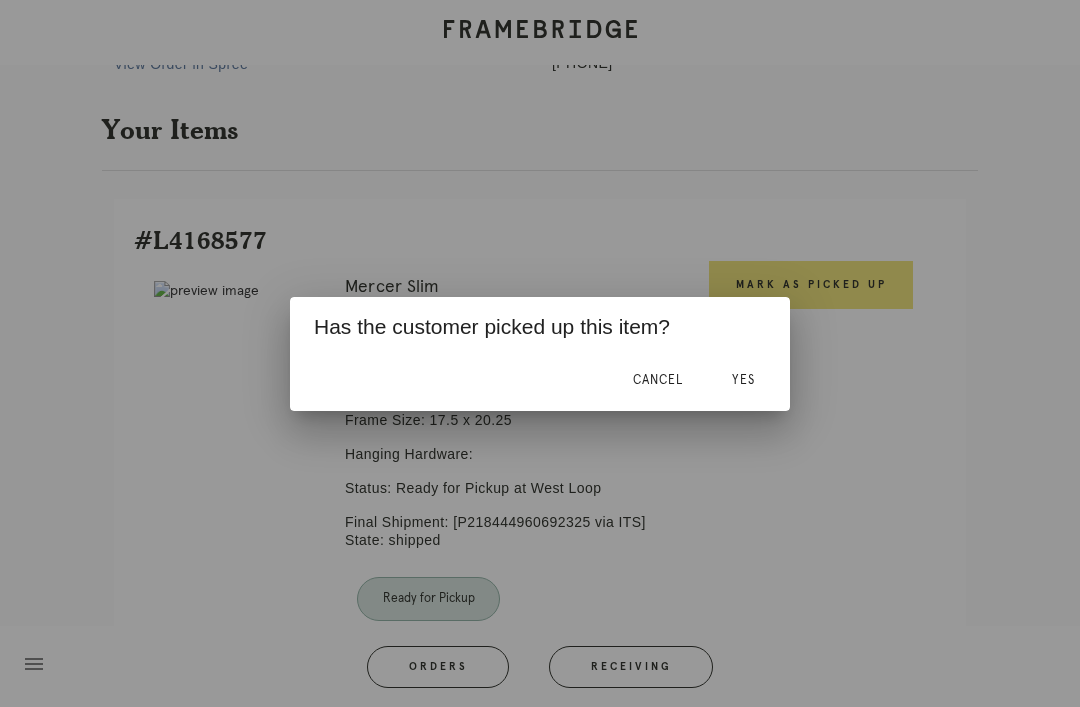 click on "Yes" at bounding box center [743, 380] 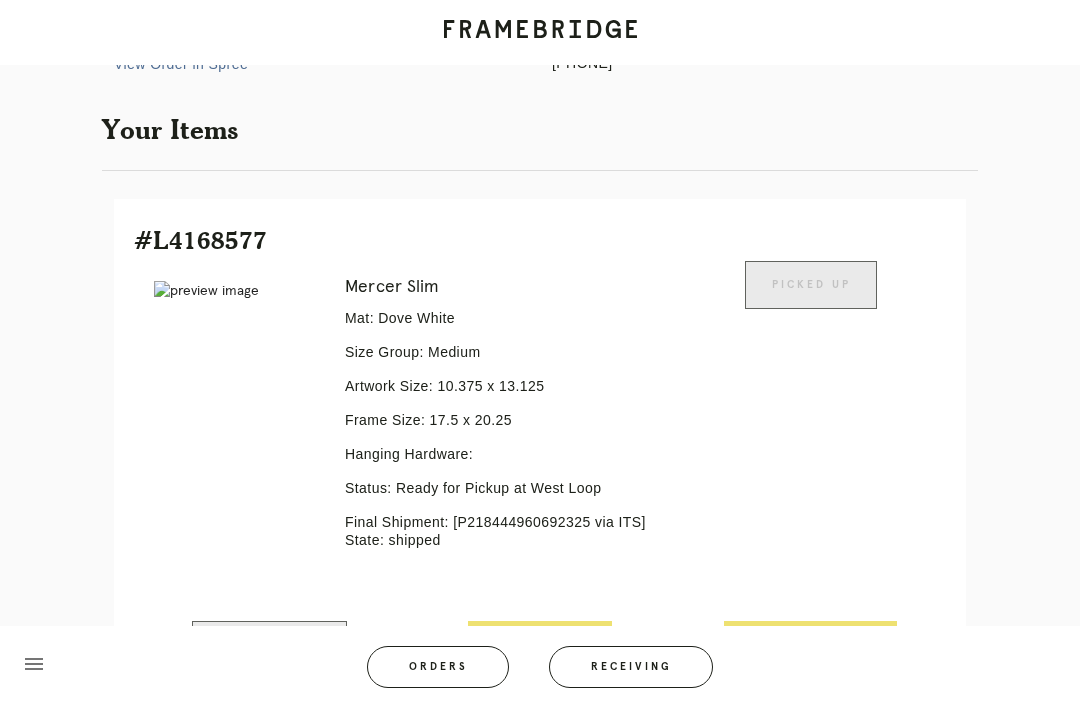 click on "Orders" at bounding box center [438, 667] 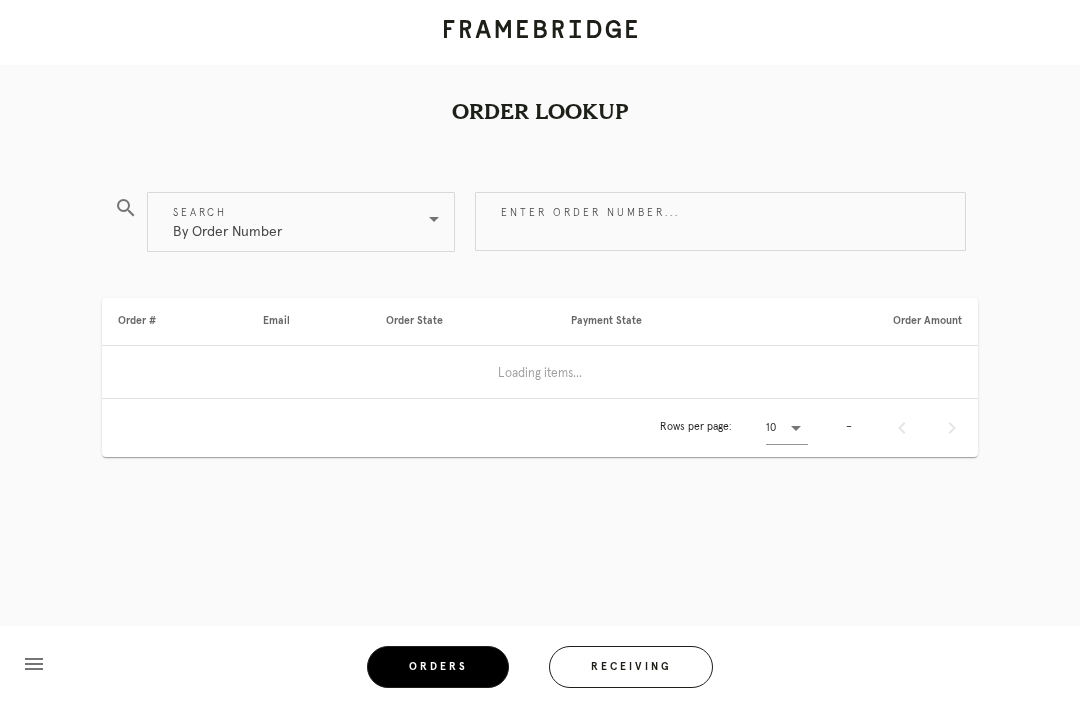 scroll, scrollTop: 0, scrollLeft: 0, axis: both 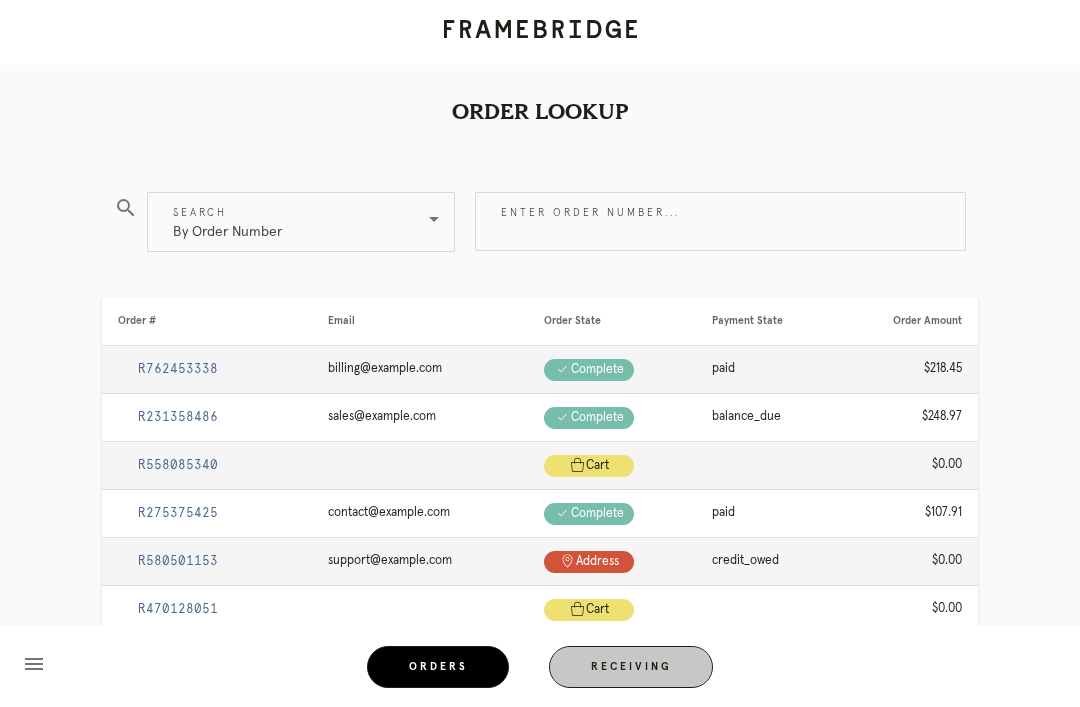 click on "Receiving" at bounding box center [631, 667] 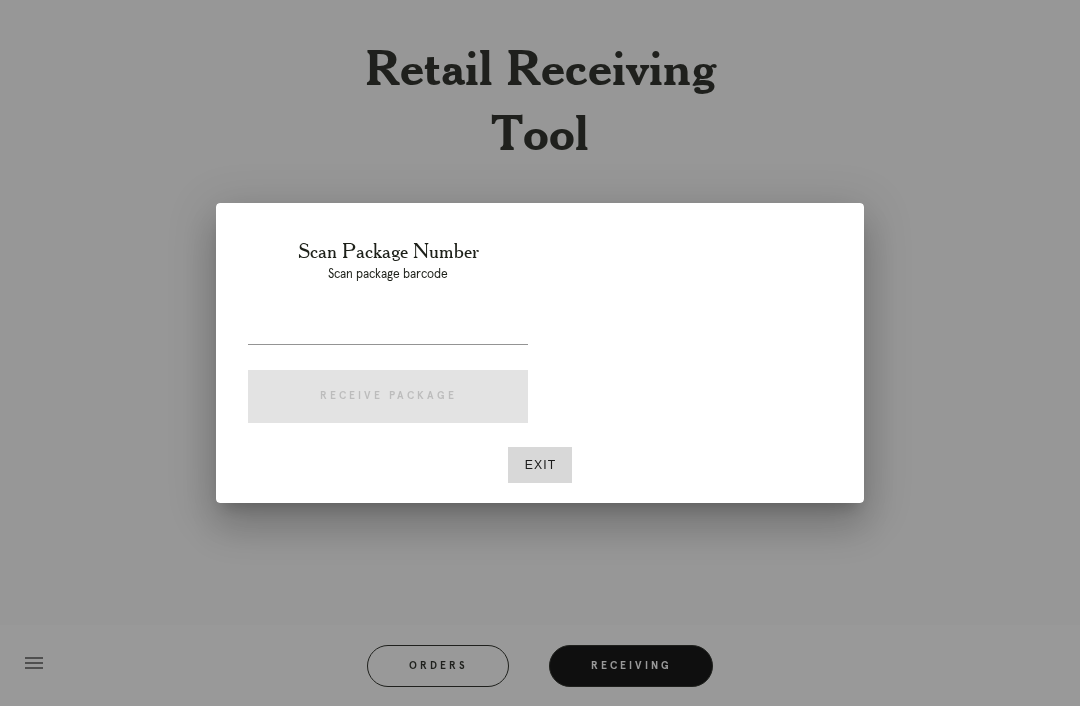 scroll, scrollTop: 64, scrollLeft: 0, axis: vertical 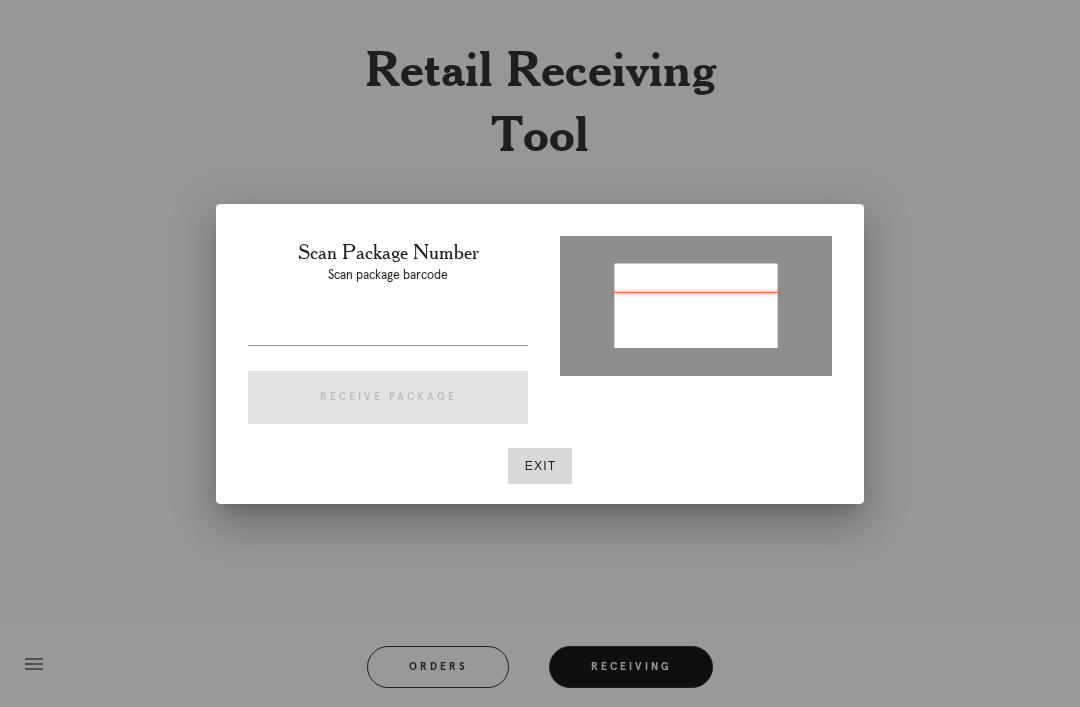 type on "P767680521900767" 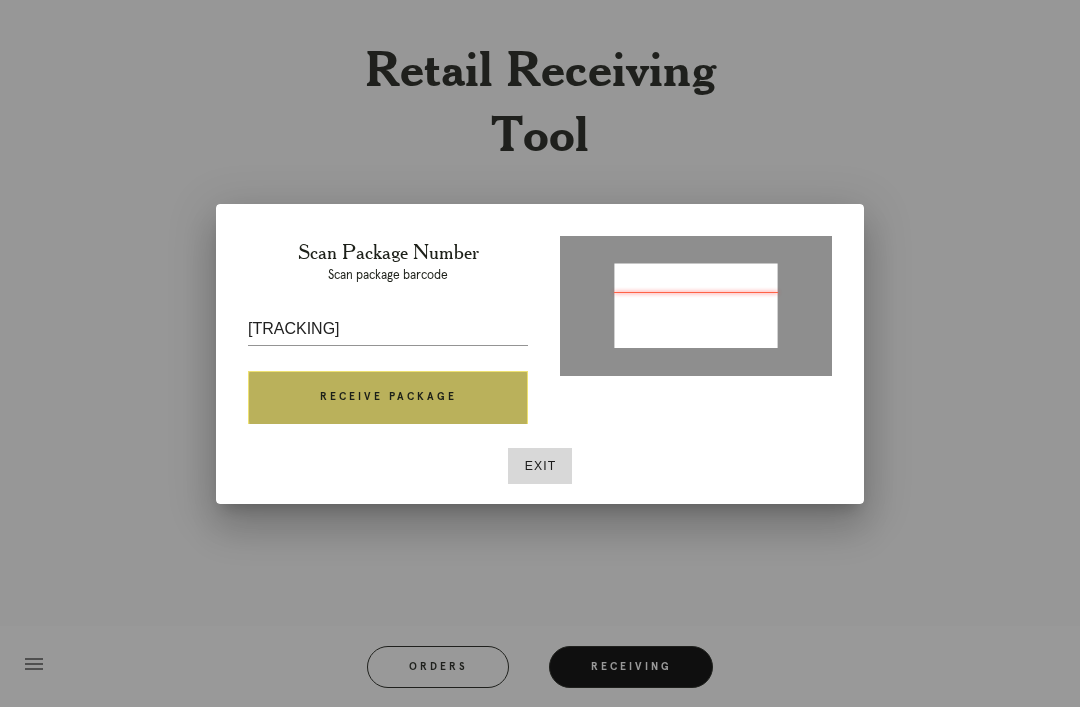 click on "Receive Package" at bounding box center [388, 398] 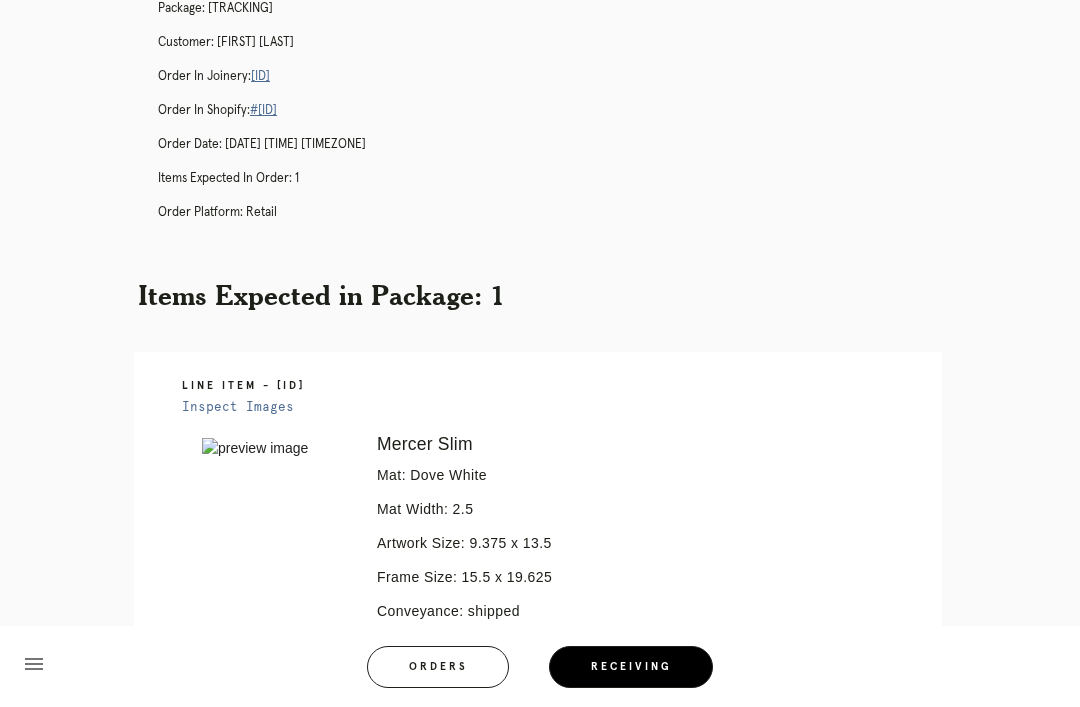 scroll, scrollTop: 0, scrollLeft: 0, axis: both 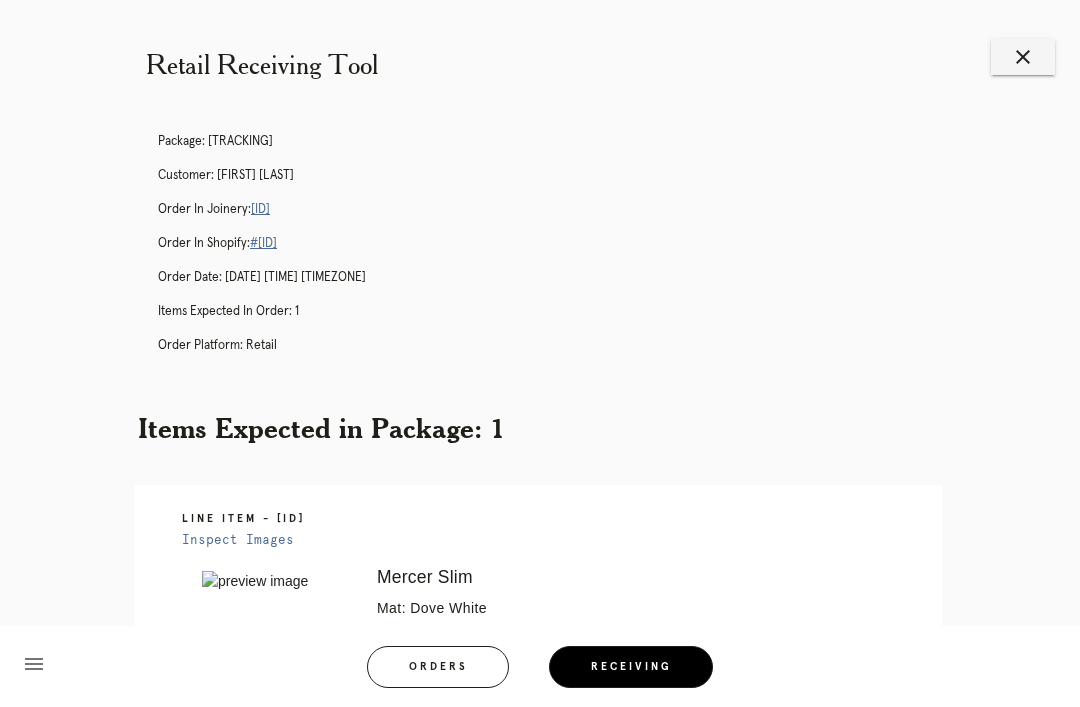 click on "R764465030" at bounding box center [260, 209] 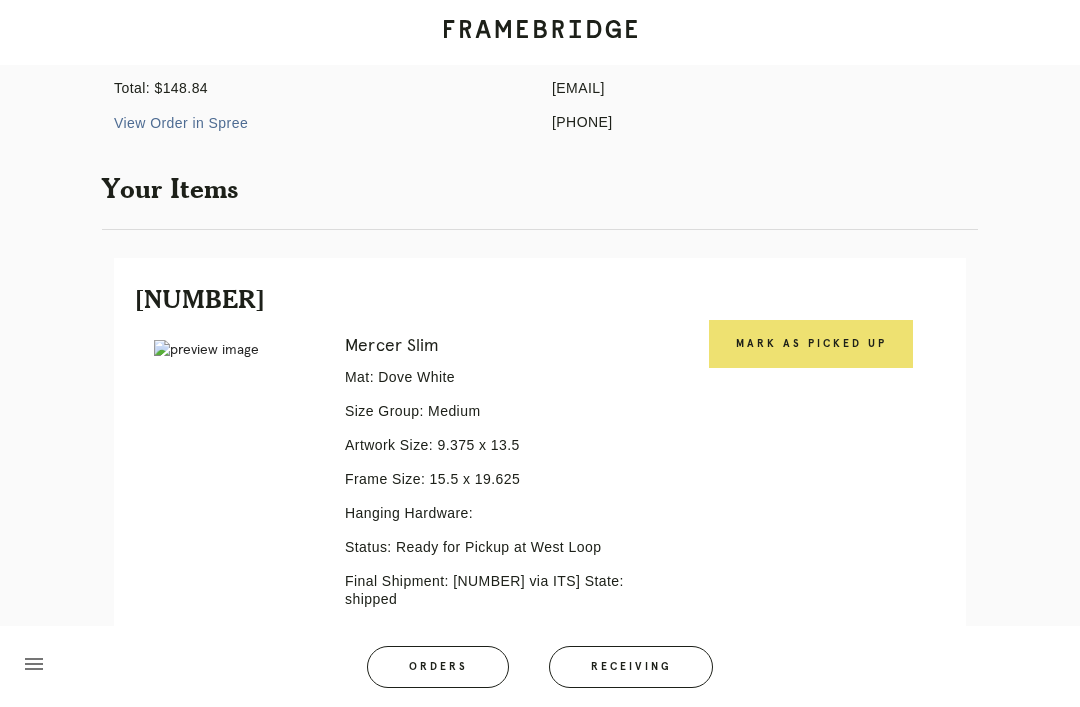 scroll, scrollTop: 292, scrollLeft: 0, axis: vertical 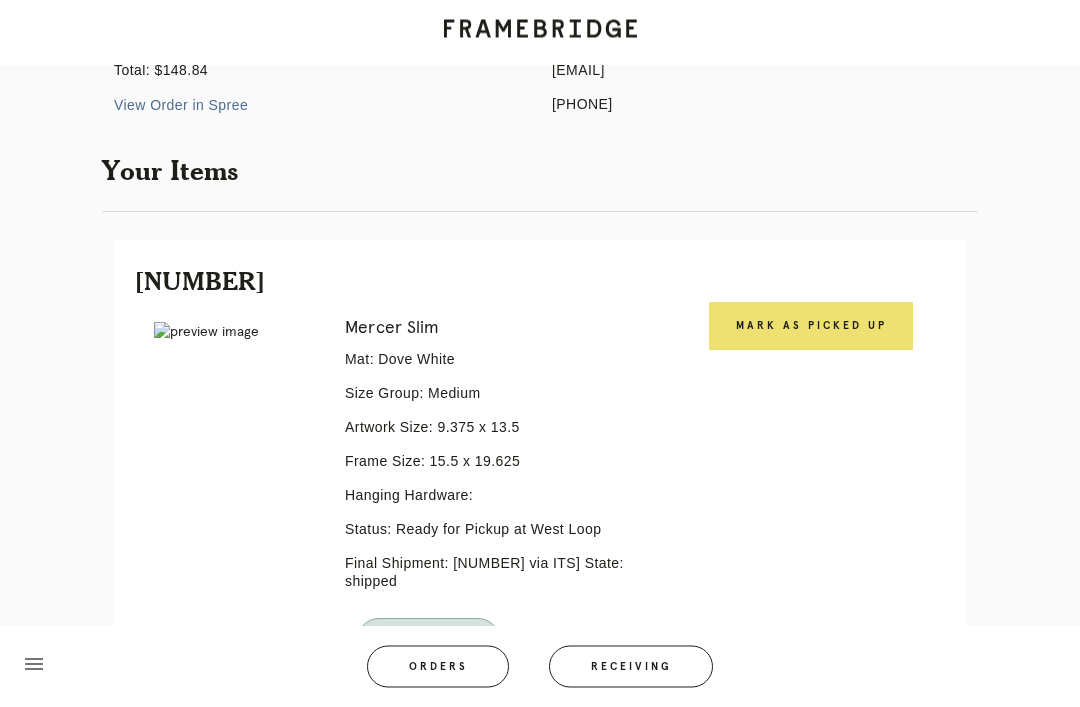 click at bounding box center [235, 333] 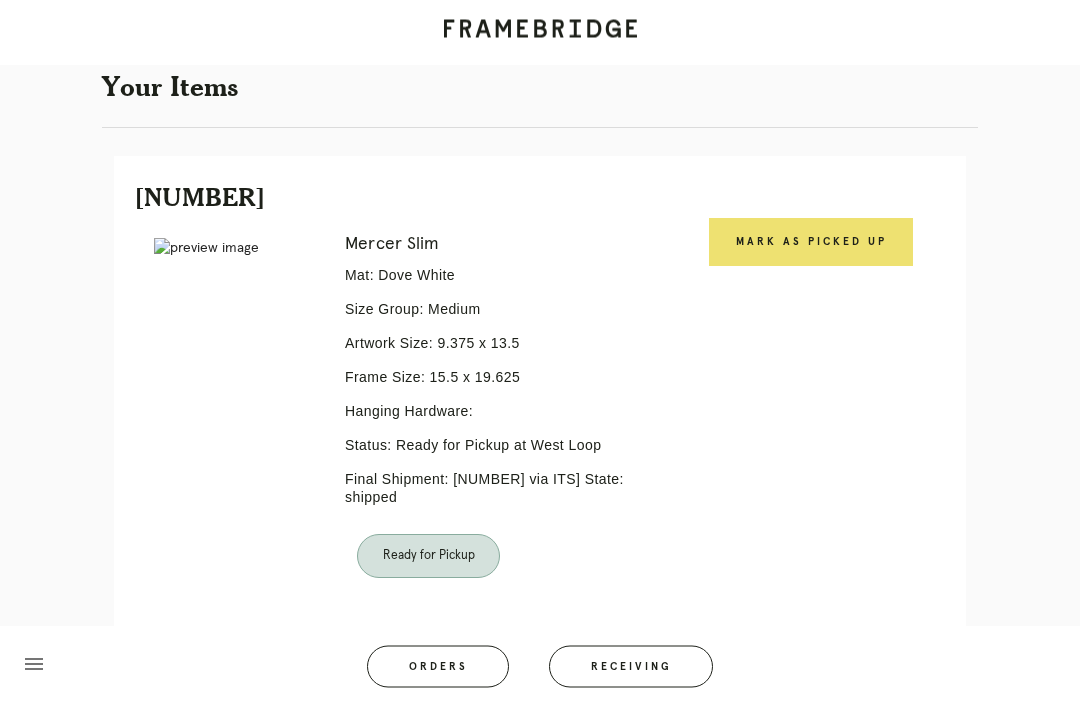 scroll, scrollTop: 377, scrollLeft: 0, axis: vertical 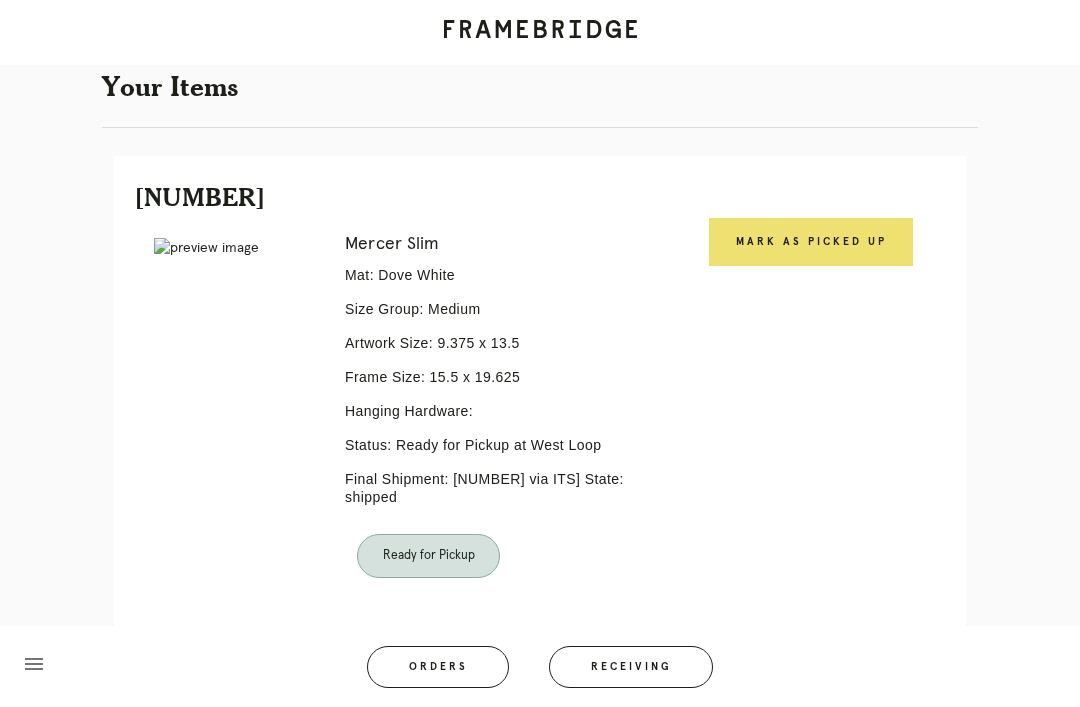 click on "Mark as Picked Up" at bounding box center [811, 242] 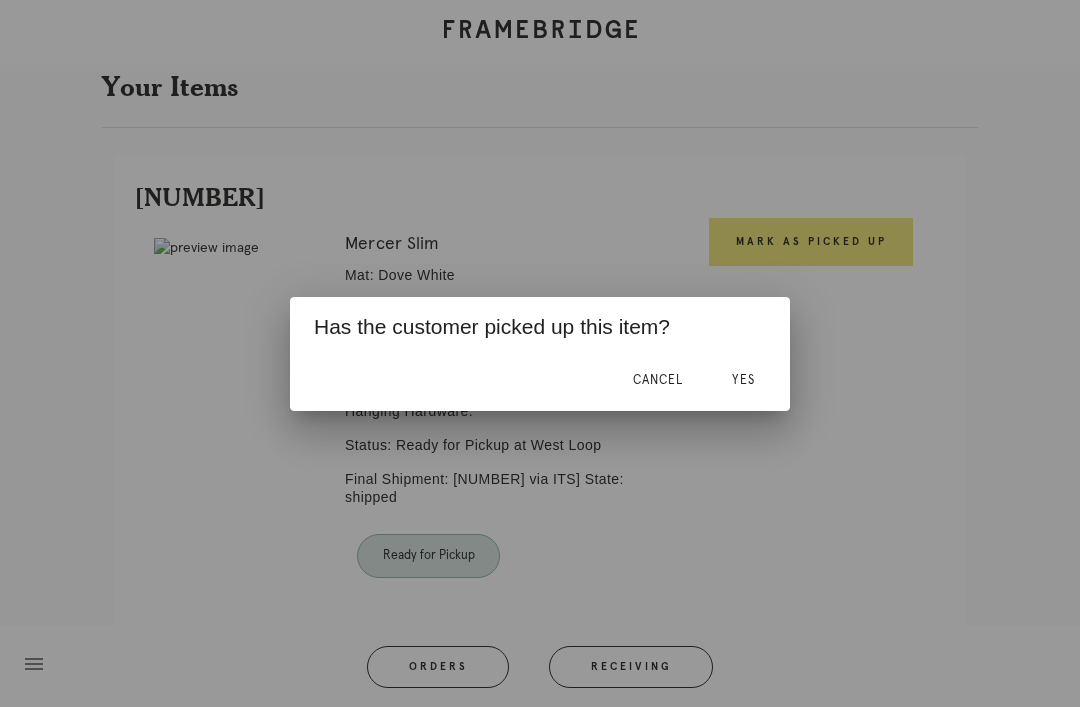 click on "Yes" at bounding box center (743, 380) 